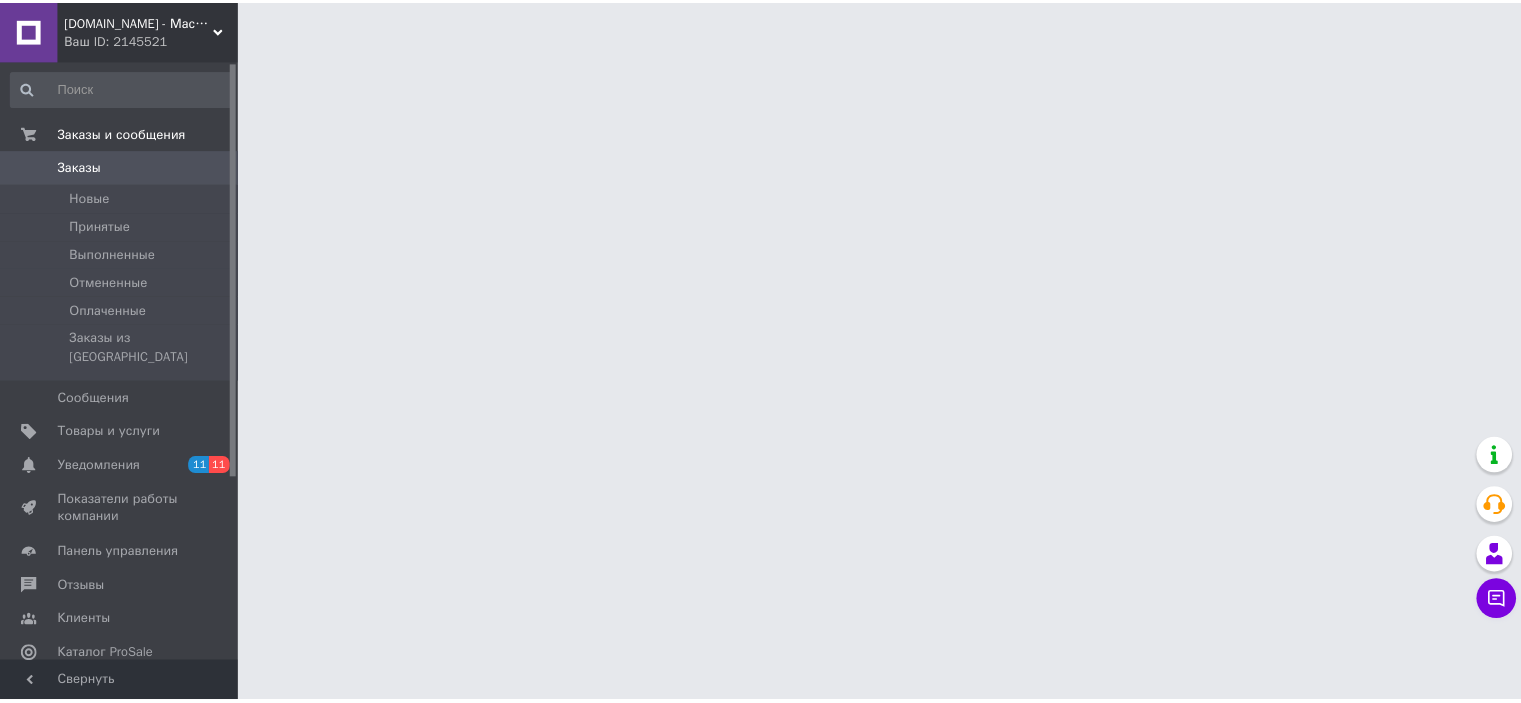 scroll, scrollTop: 0, scrollLeft: 0, axis: both 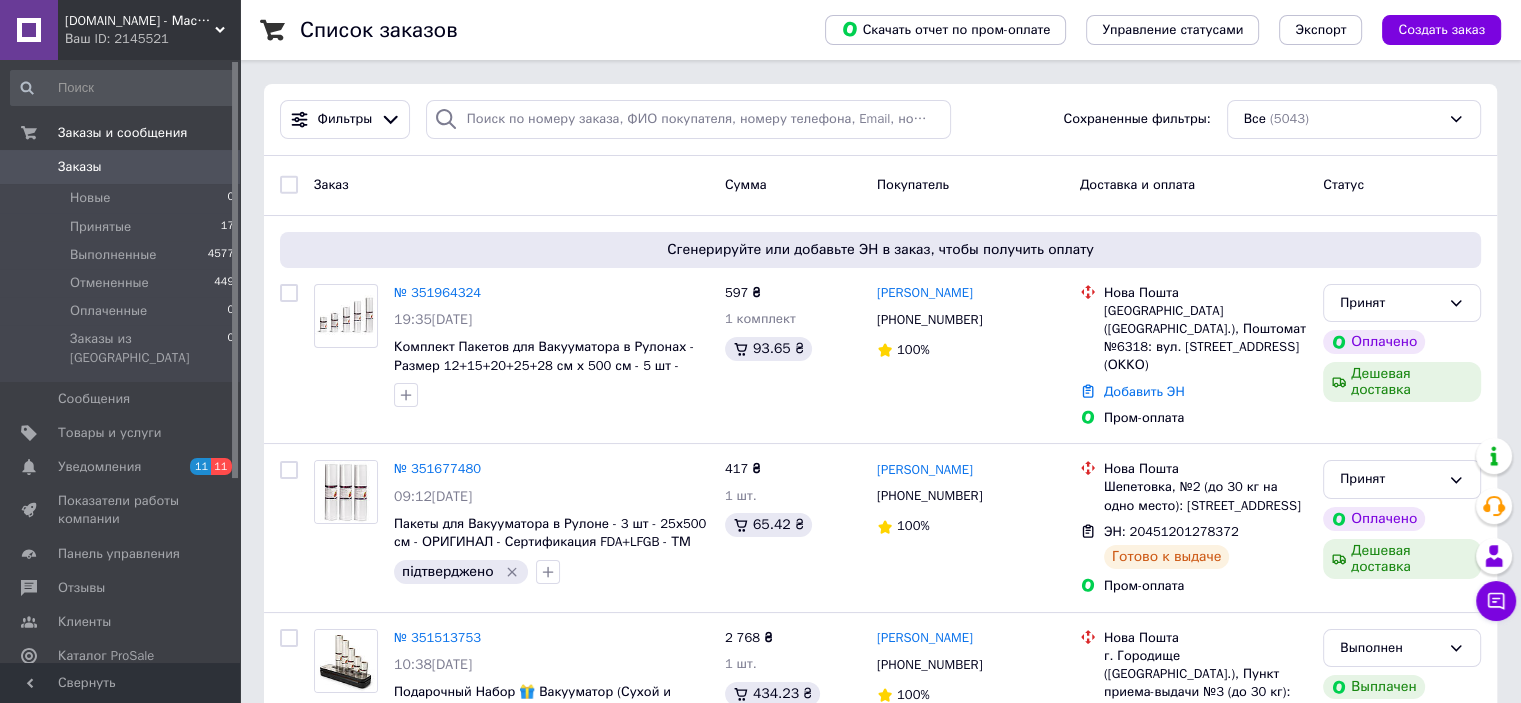 click on "Icon-Store.UA - Мастерская Икон ручной работы под Старину" at bounding box center [140, 21] 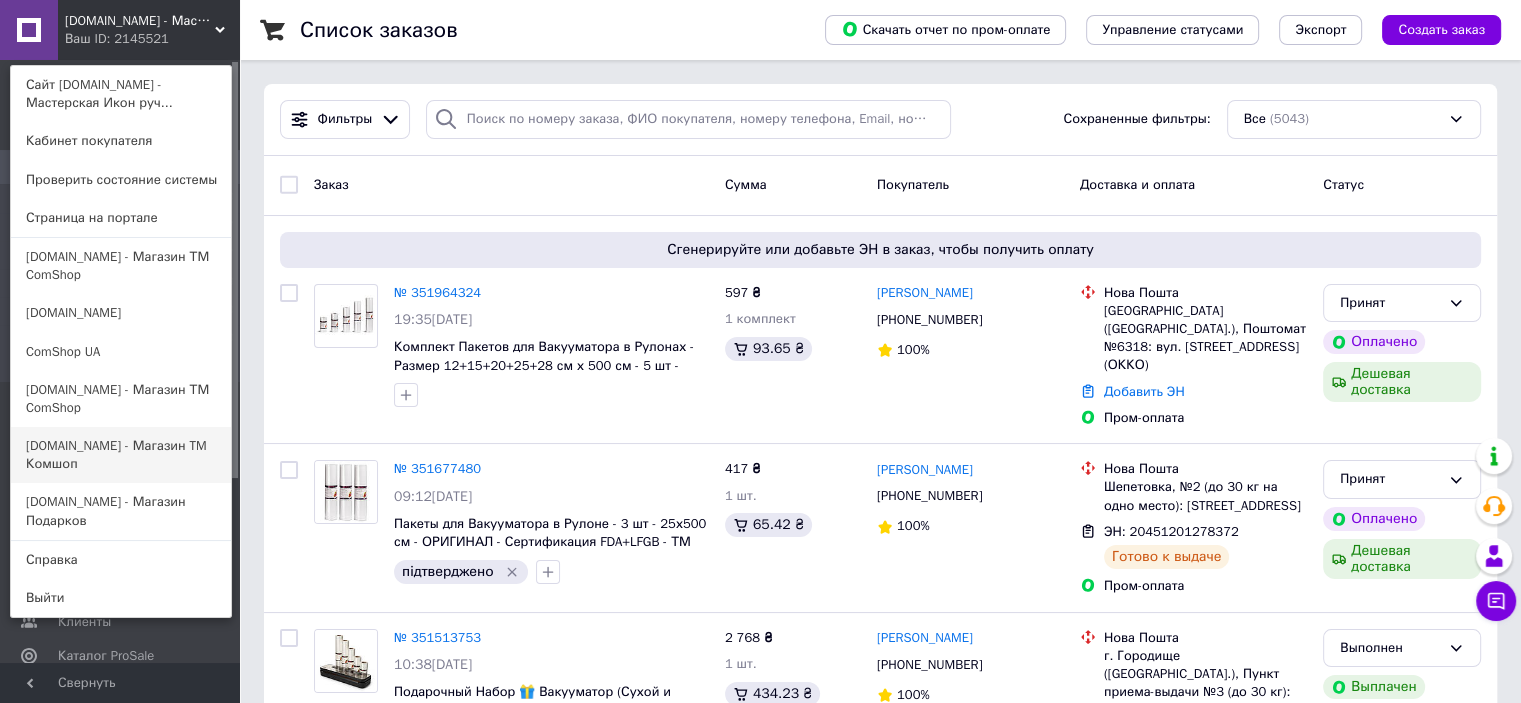 click on "[DOMAIN_NAME] - Магазин TM Комшоп" at bounding box center (121, 455) 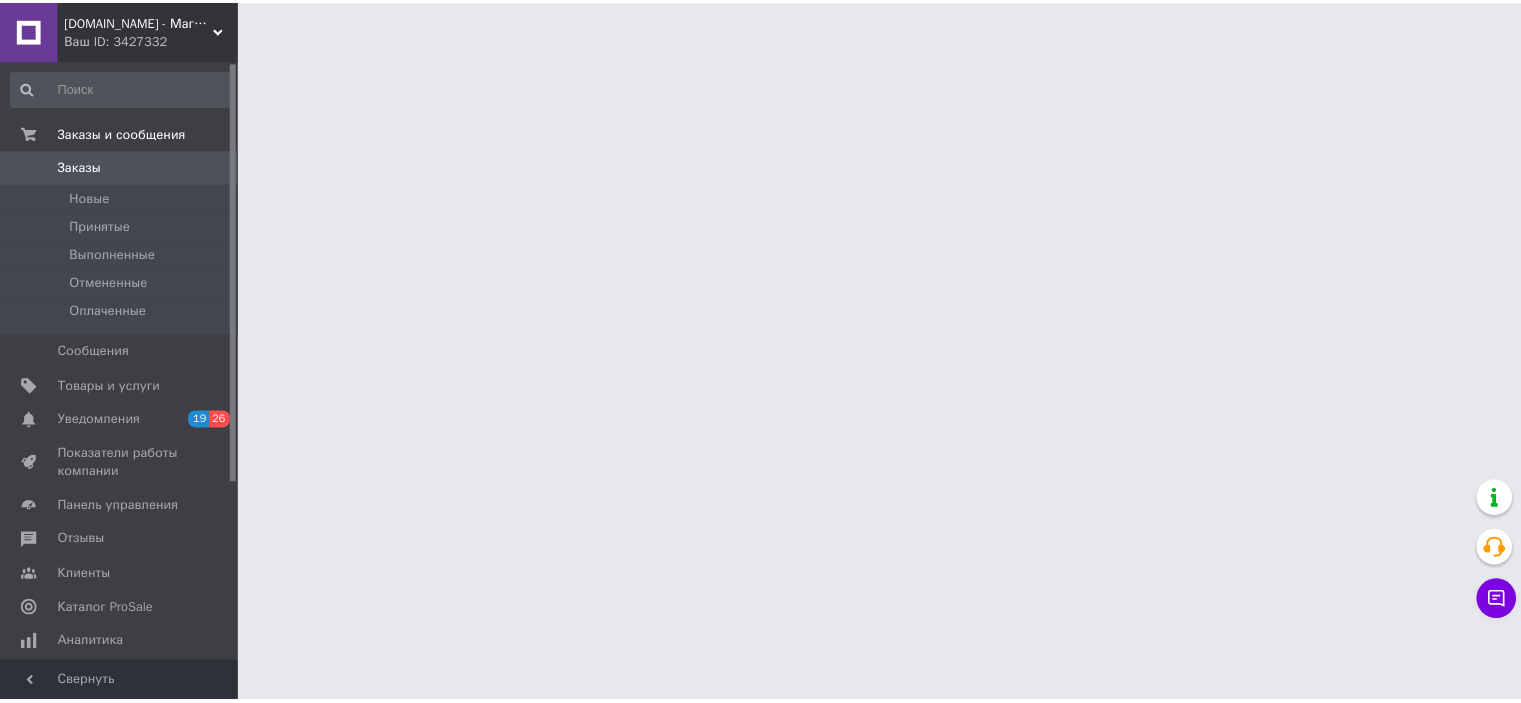 scroll, scrollTop: 0, scrollLeft: 0, axis: both 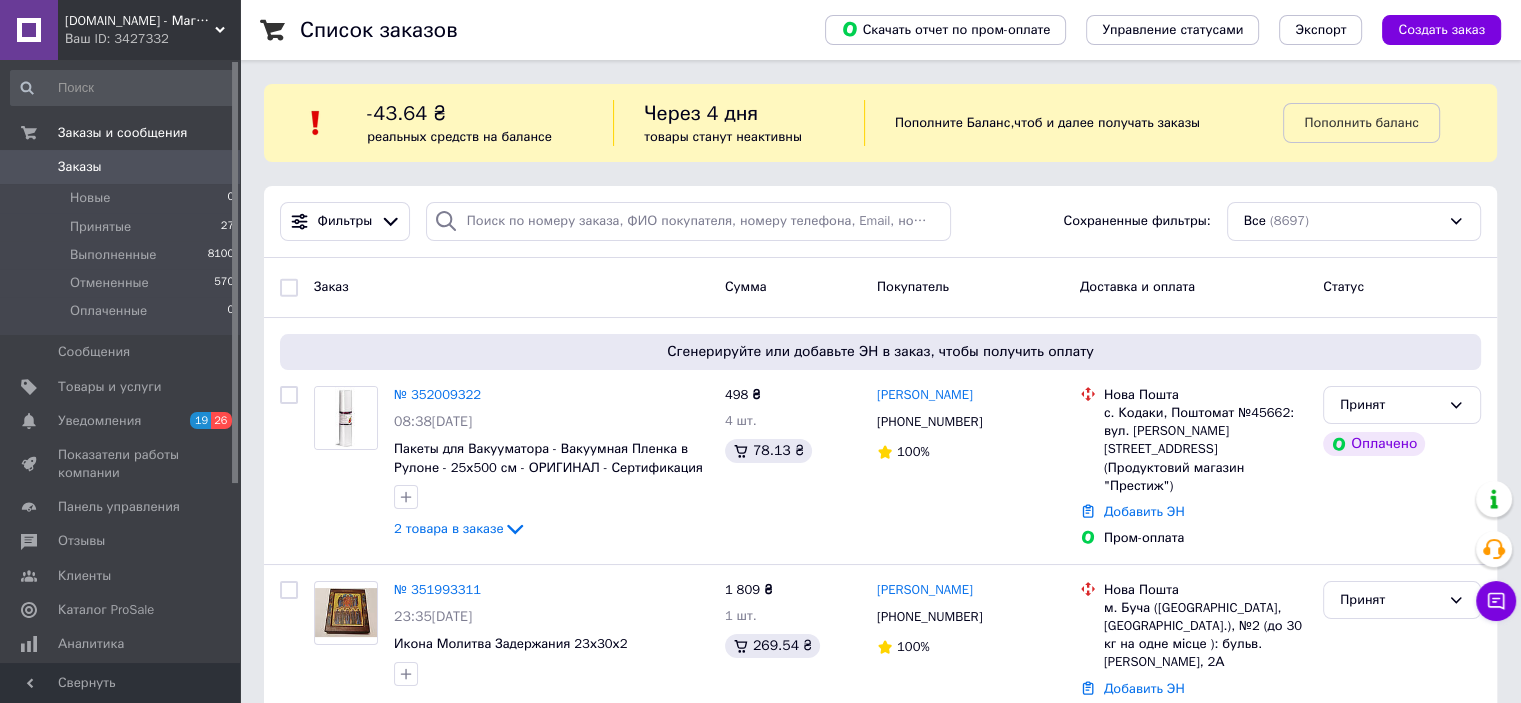 click on "Ваш ID: 3427332" at bounding box center (152, 39) 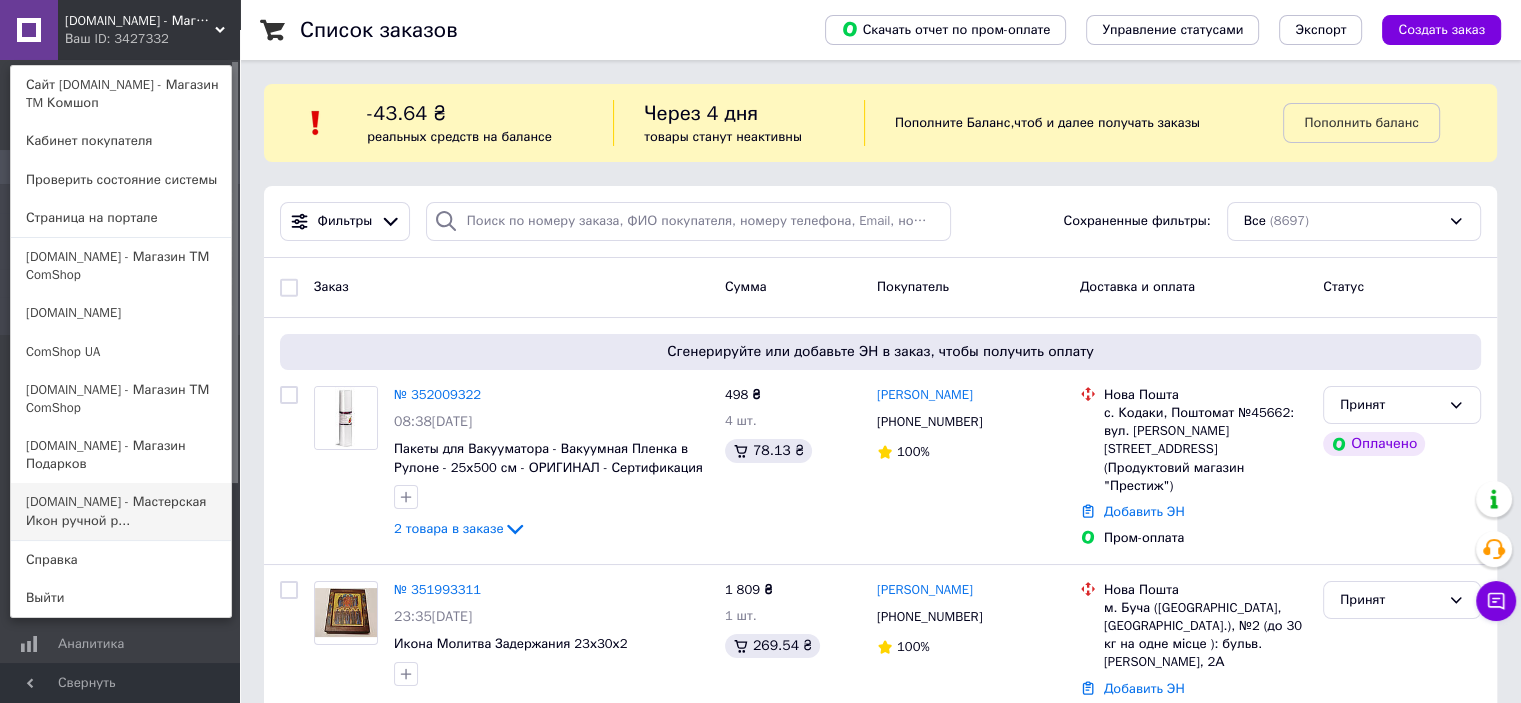 click on "[DOMAIN_NAME] - Мастерская Икон ручной р..." at bounding box center (121, 511) 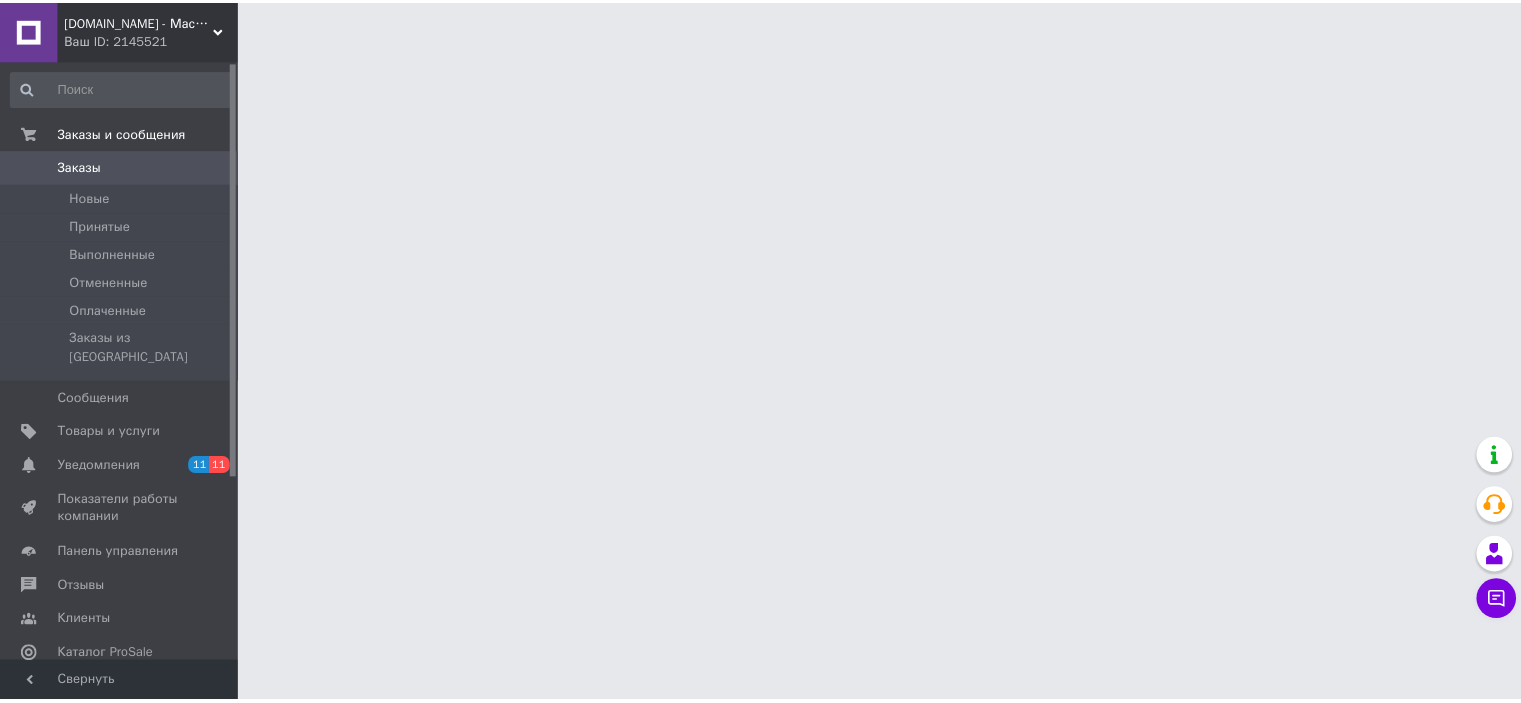 scroll, scrollTop: 0, scrollLeft: 0, axis: both 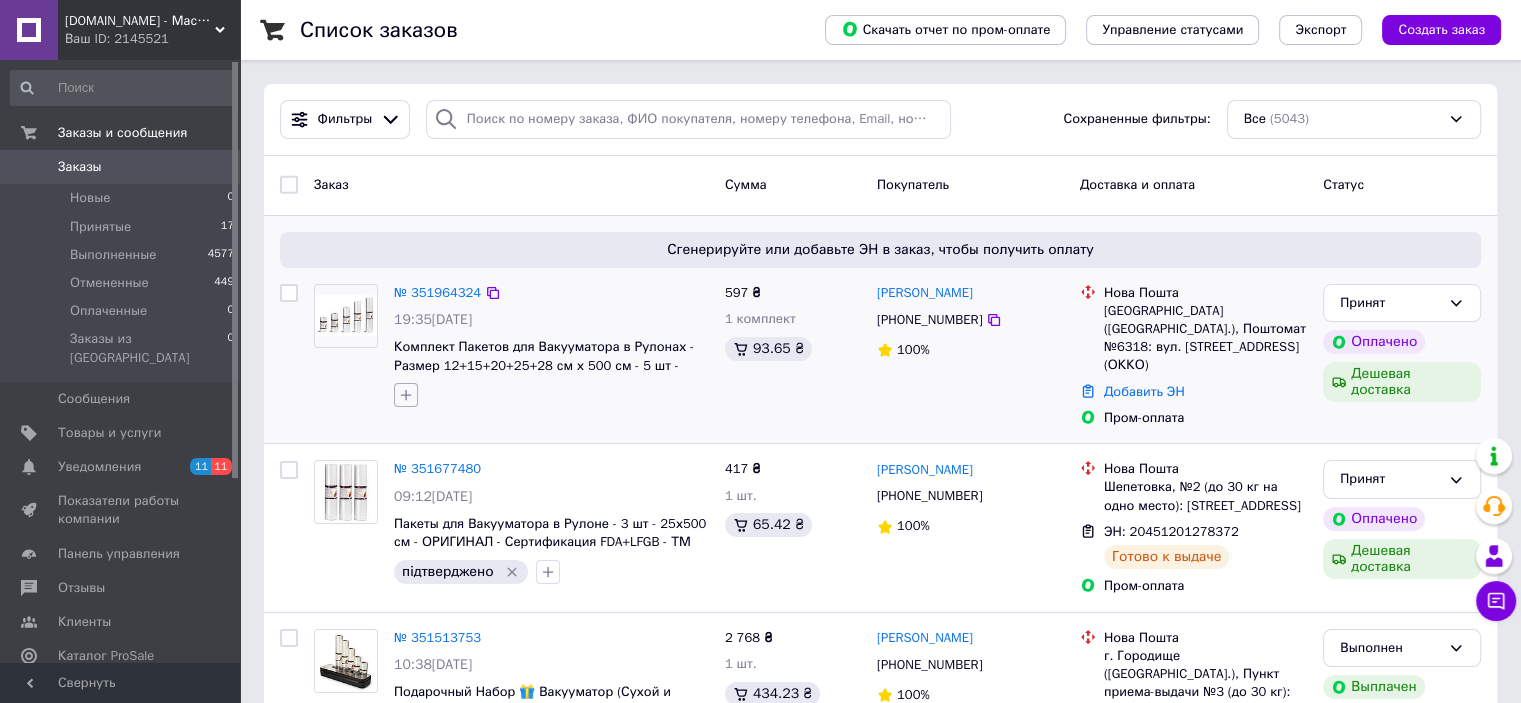 click 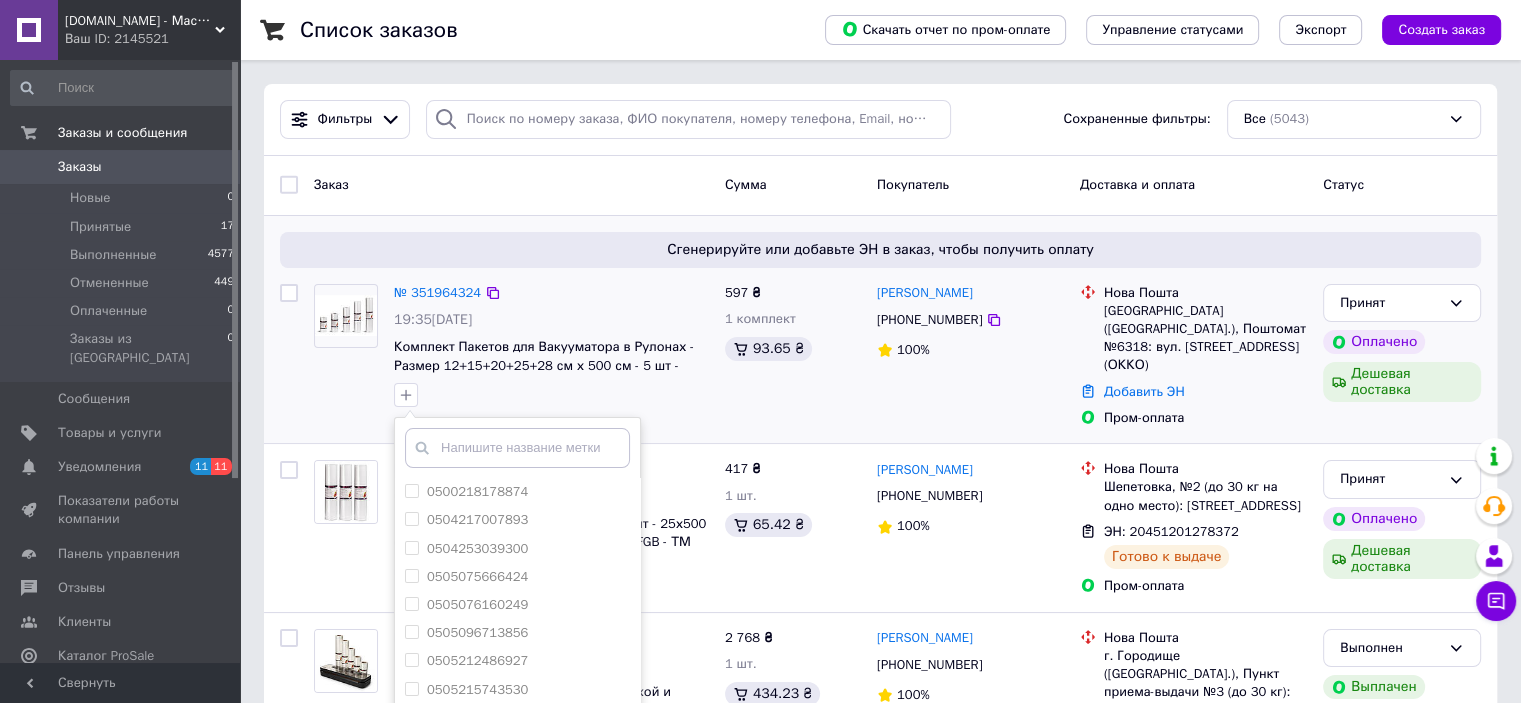 type on "п" 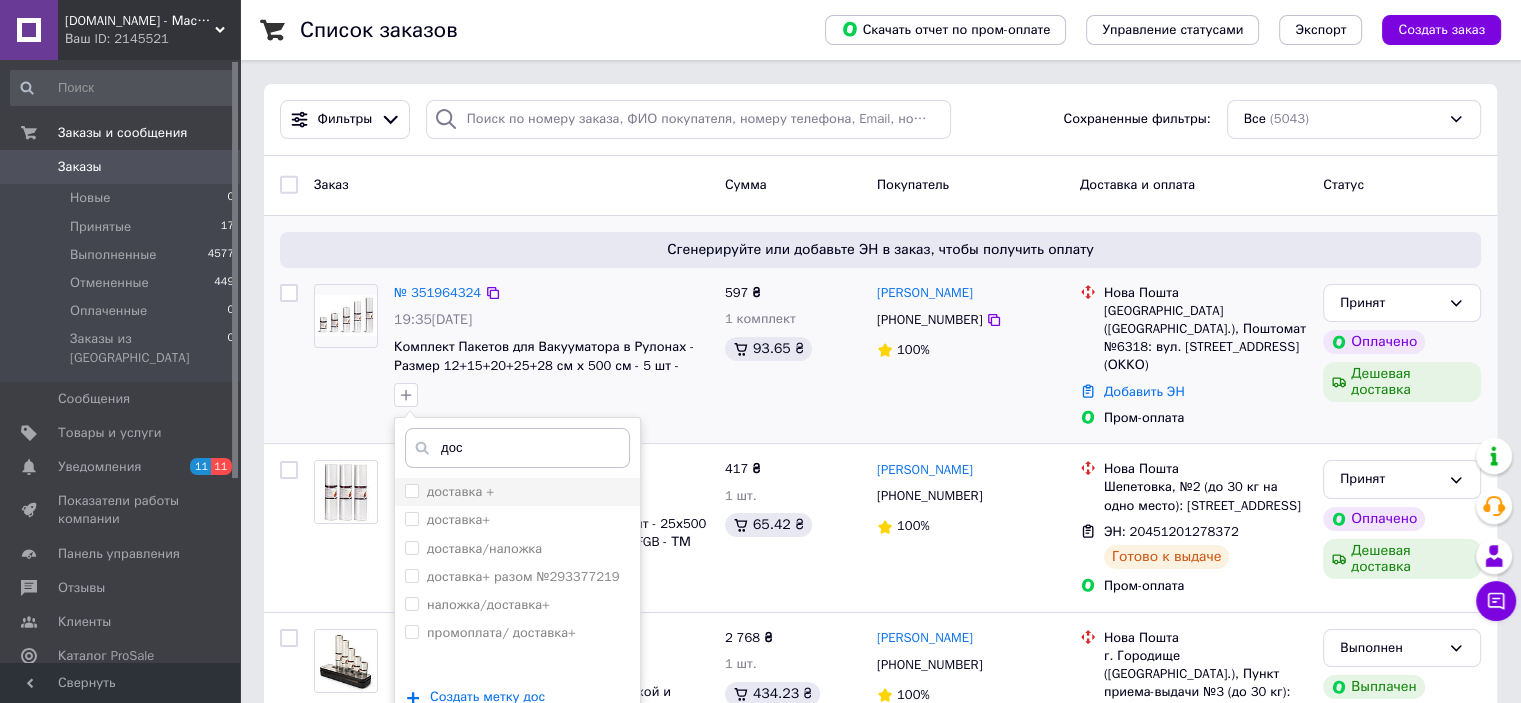 type on "дос" 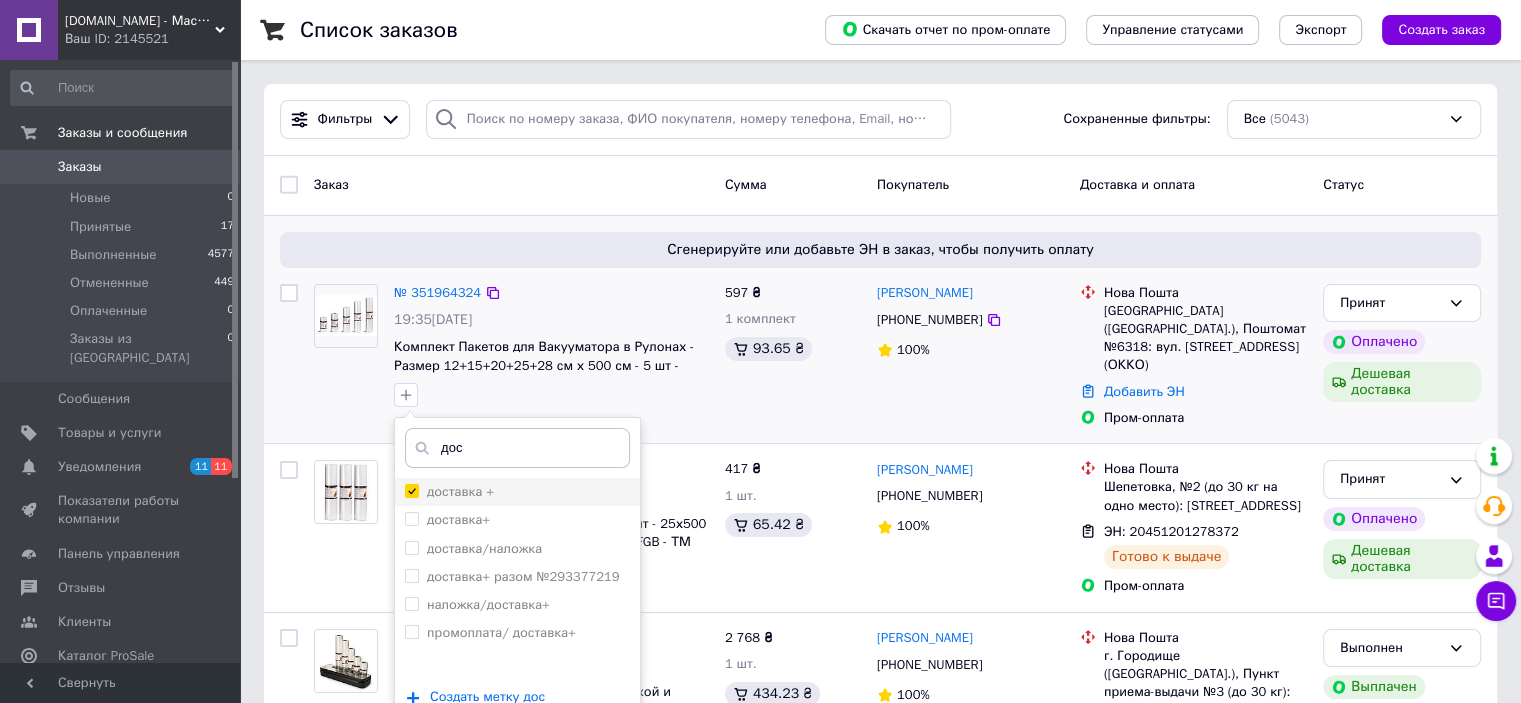 checkbox on "true" 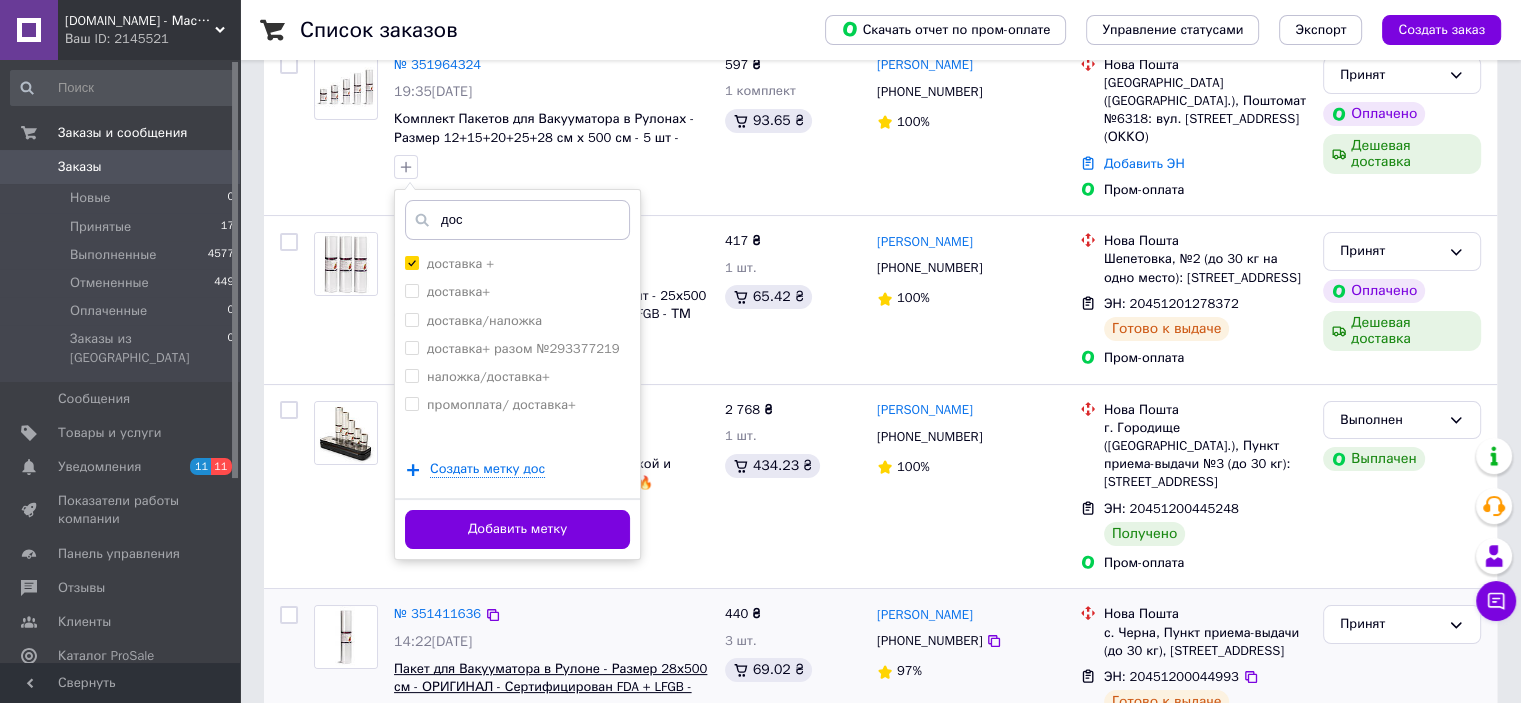 scroll, scrollTop: 400, scrollLeft: 0, axis: vertical 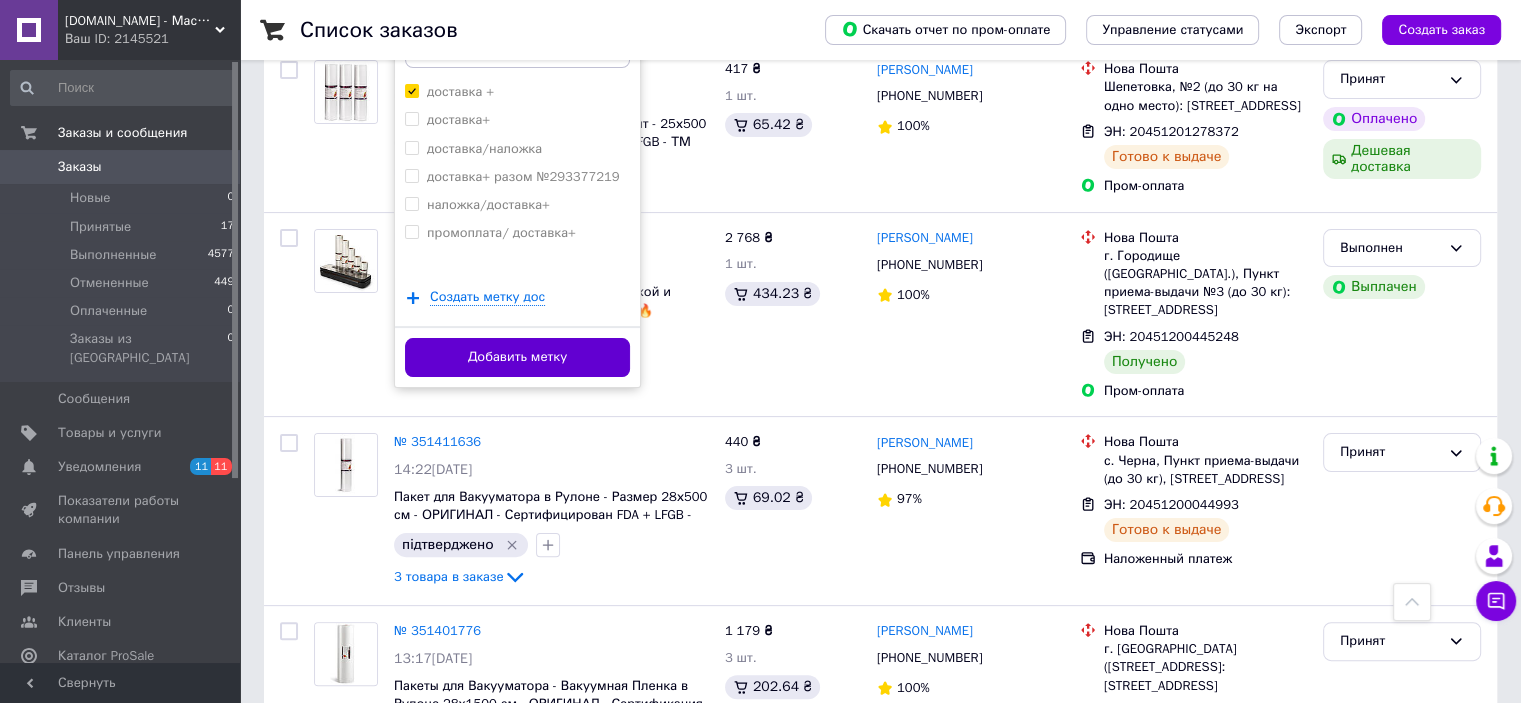 click on "Добавить метку" at bounding box center [517, 357] 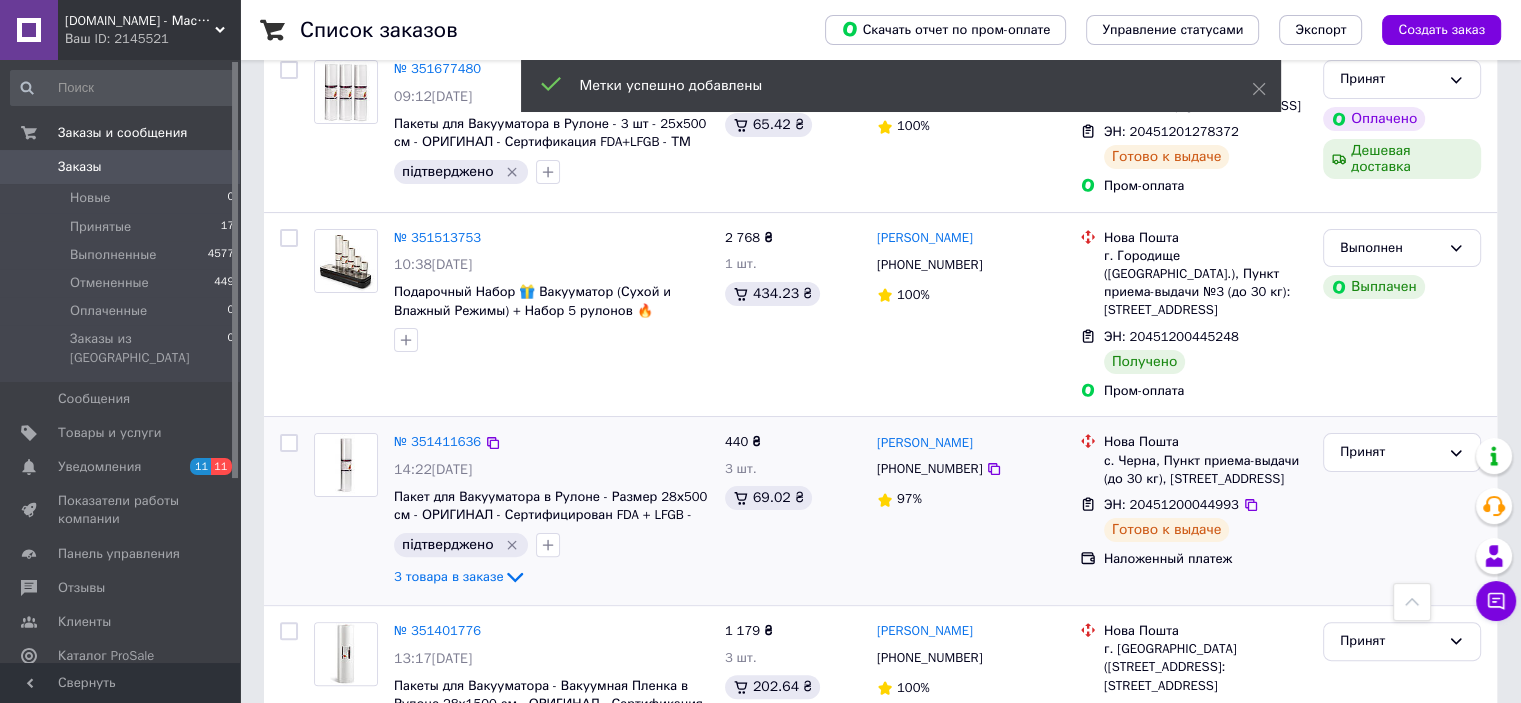 scroll, scrollTop: 0, scrollLeft: 0, axis: both 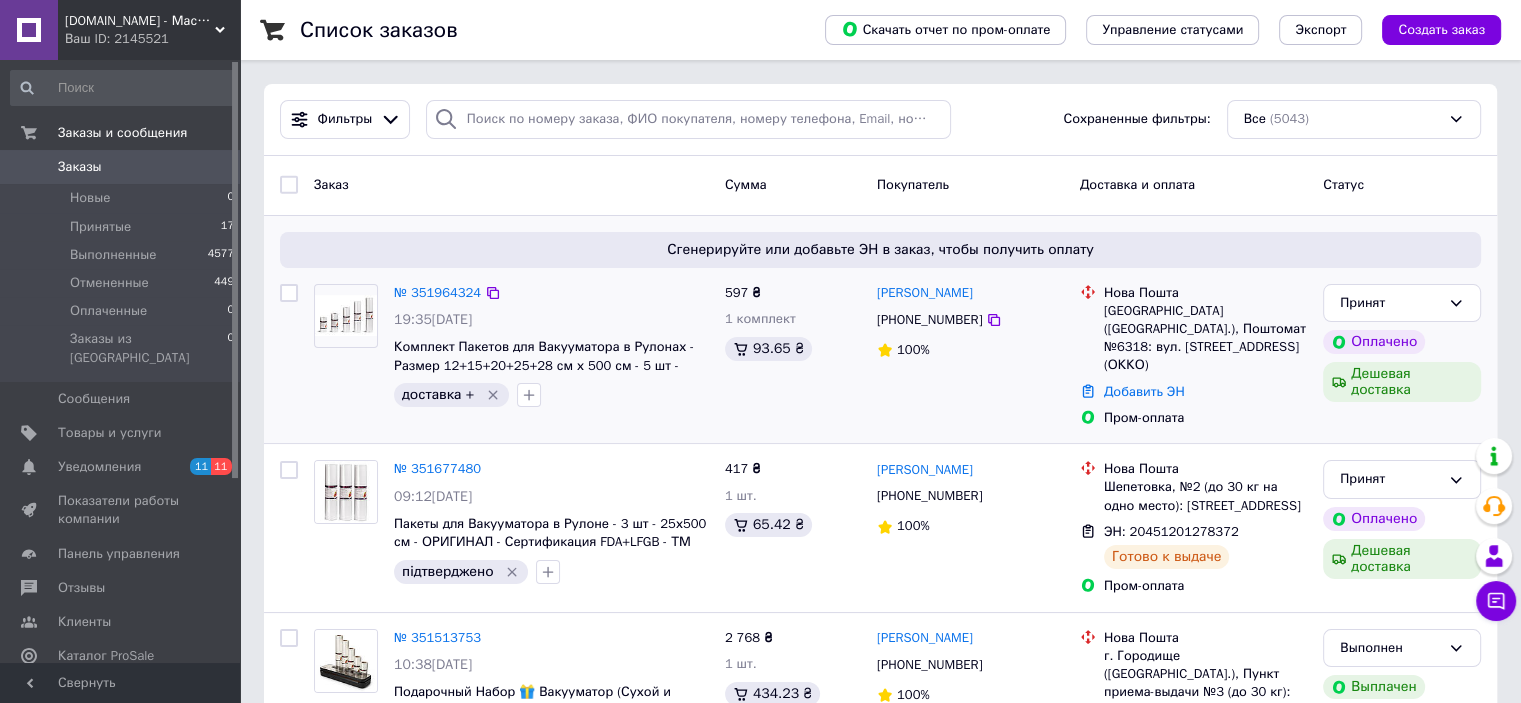click on "Icon-Store.UA - Мастерская Икон ручной работы под Старину Ваш ID: 2145521" at bounding box center [149, 30] 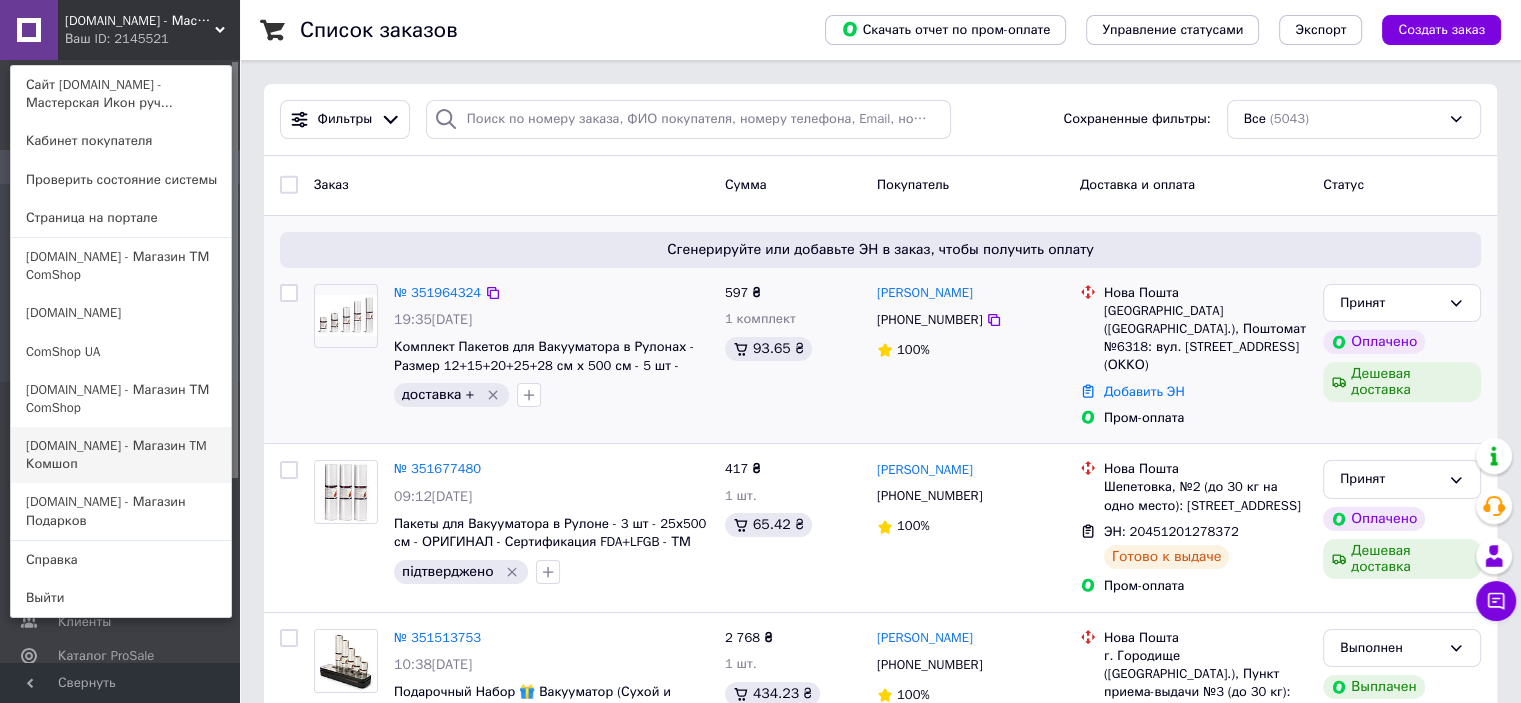 click on "[DOMAIN_NAME] - Магазин TM Комшоп" at bounding box center (121, 455) 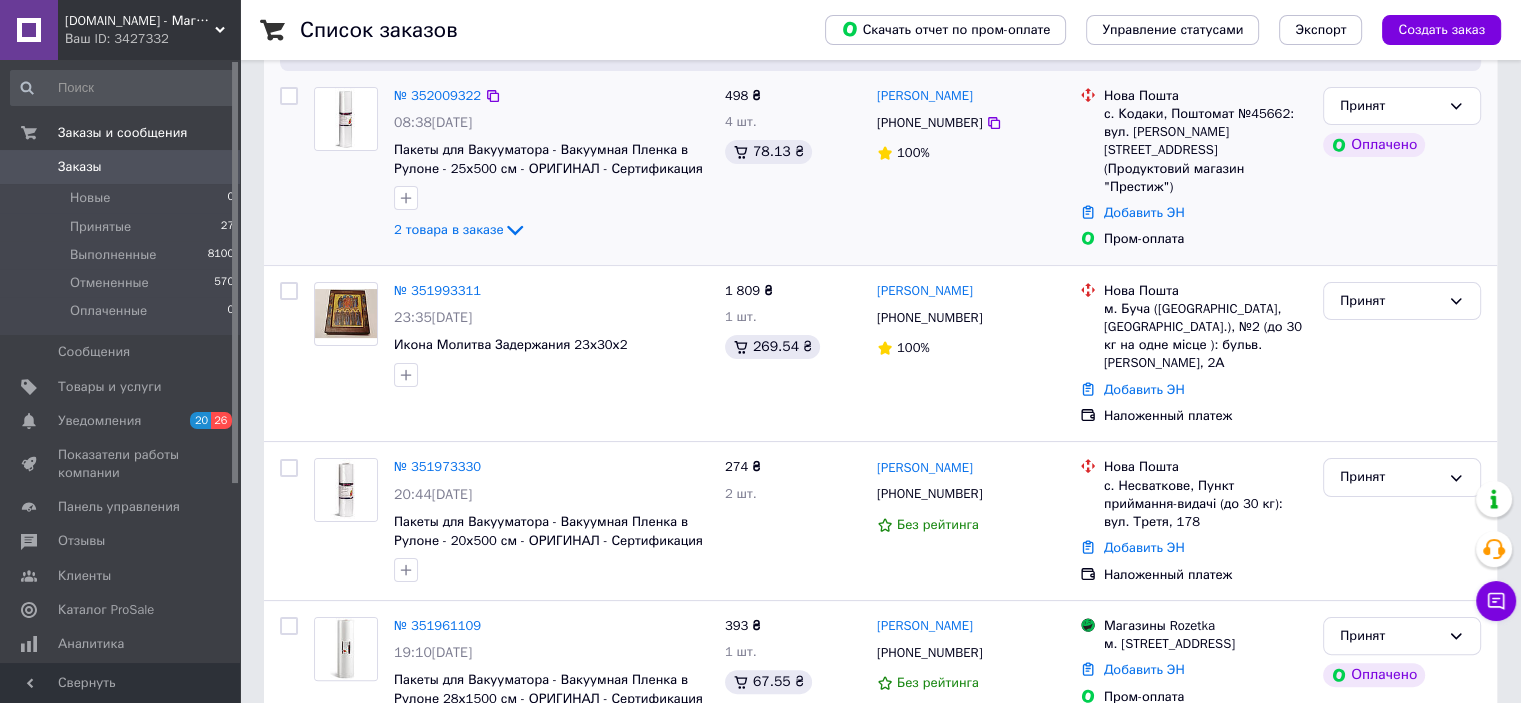 scroll, scrollTop: 300, scrollLeft: 0, axis: vertical 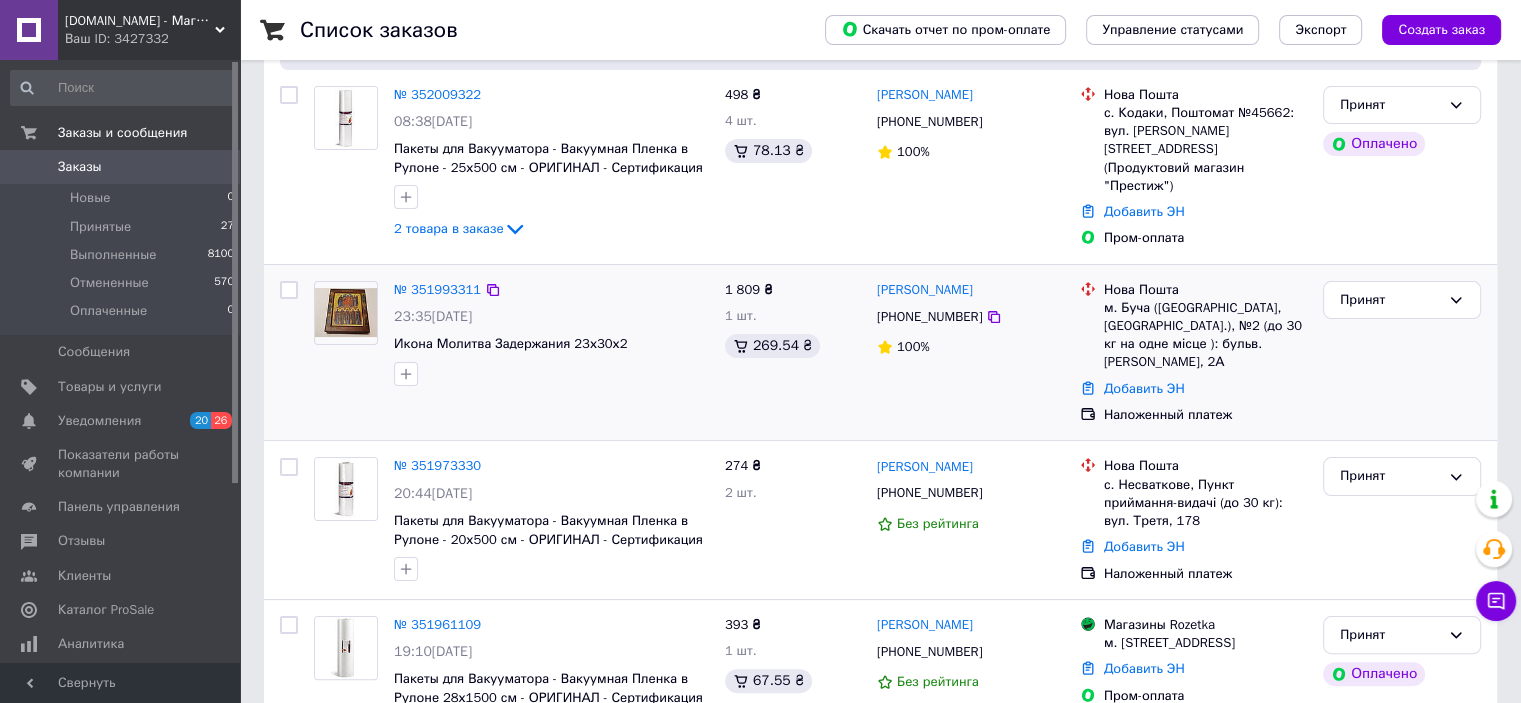 drag, startPoint x: 864, startPoint y: 277, endPoint x: 988, endPoint y: 281, distance: 124.0645 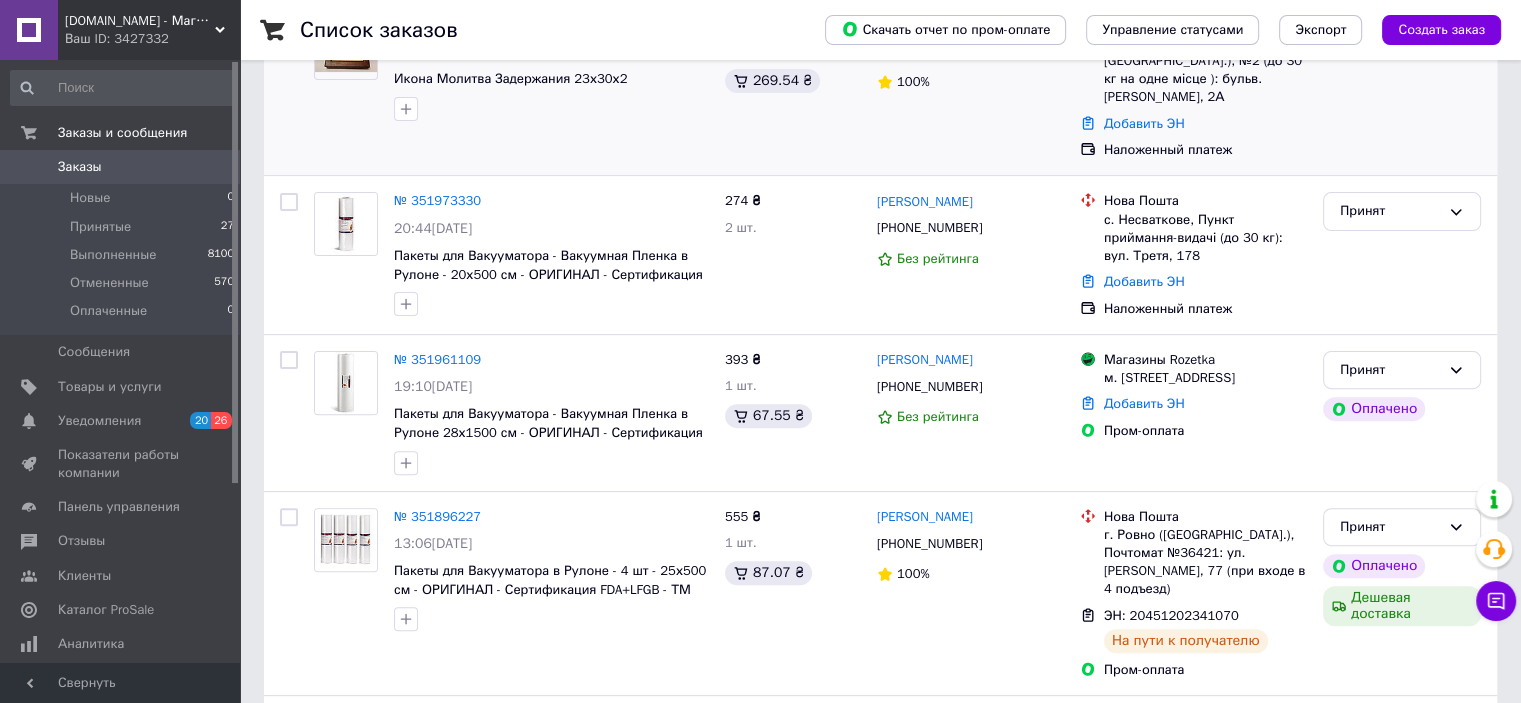 scroll, scrollTop: 600, scrollLeft: 0, axis: vertical 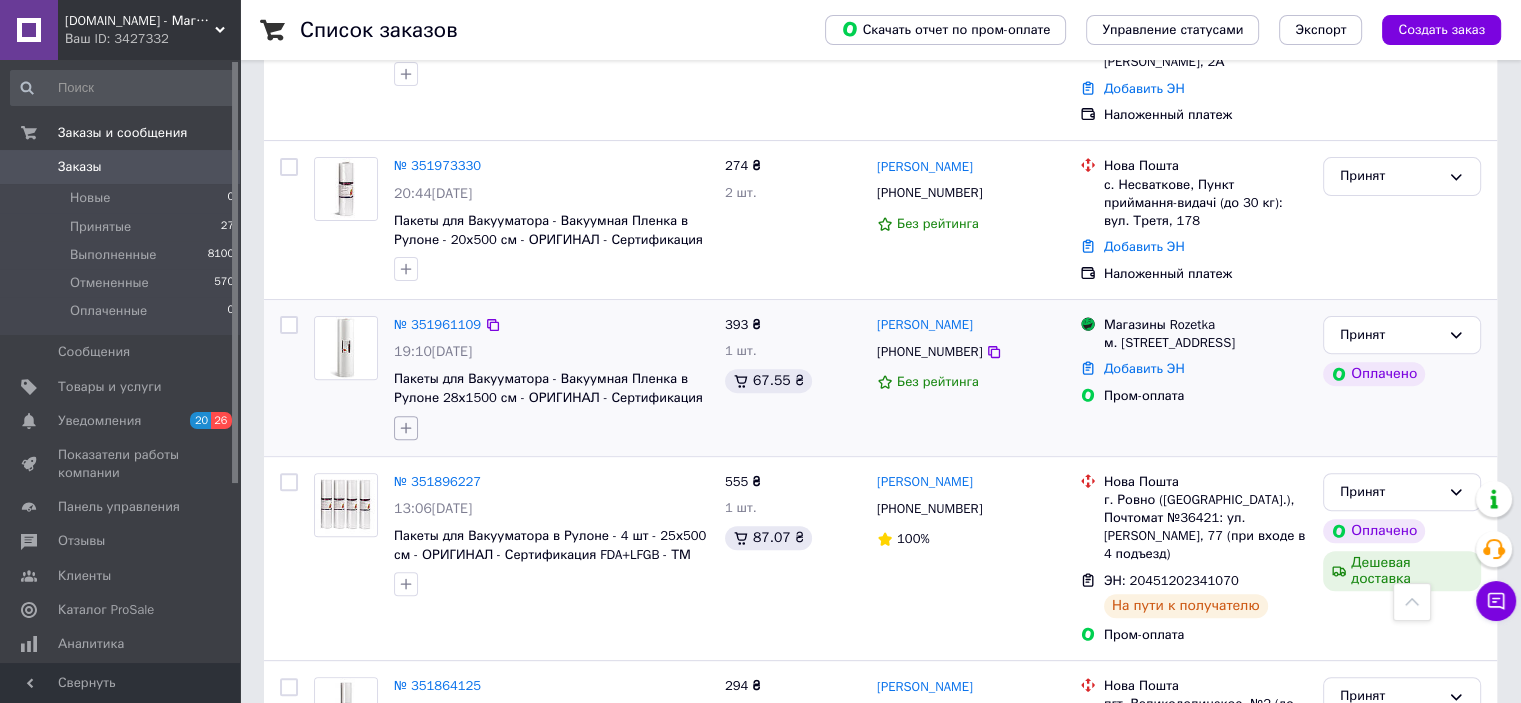 click 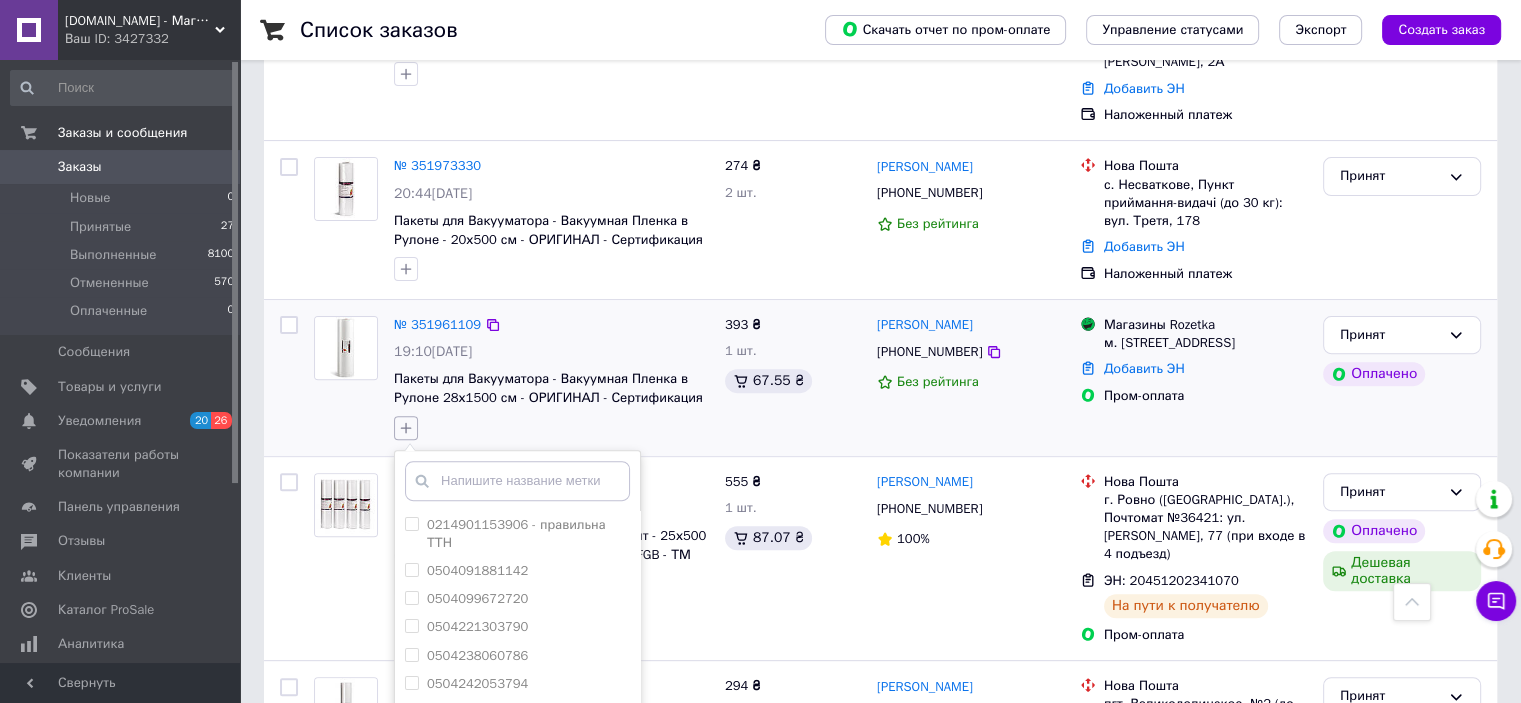 type on "п" 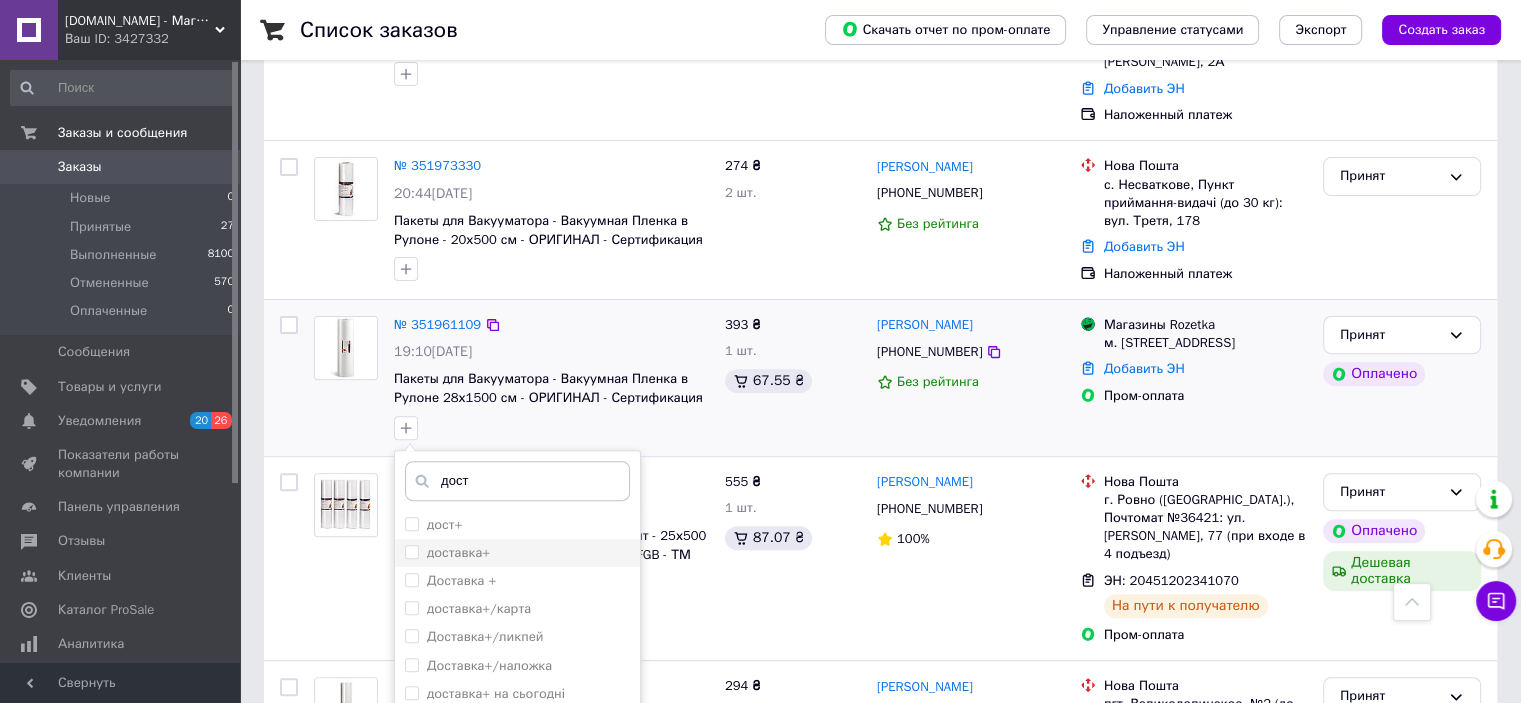 type on "дост" 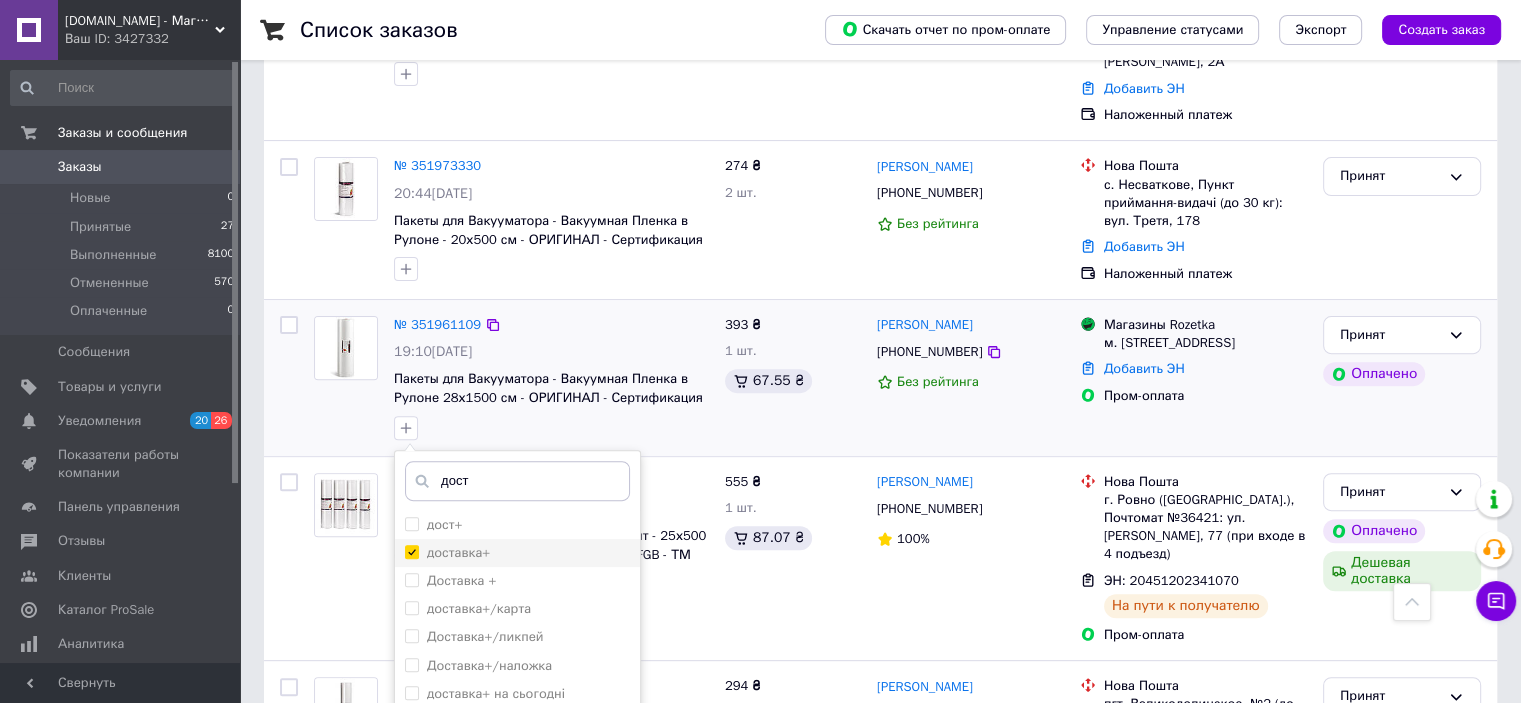 checkbox on "true" 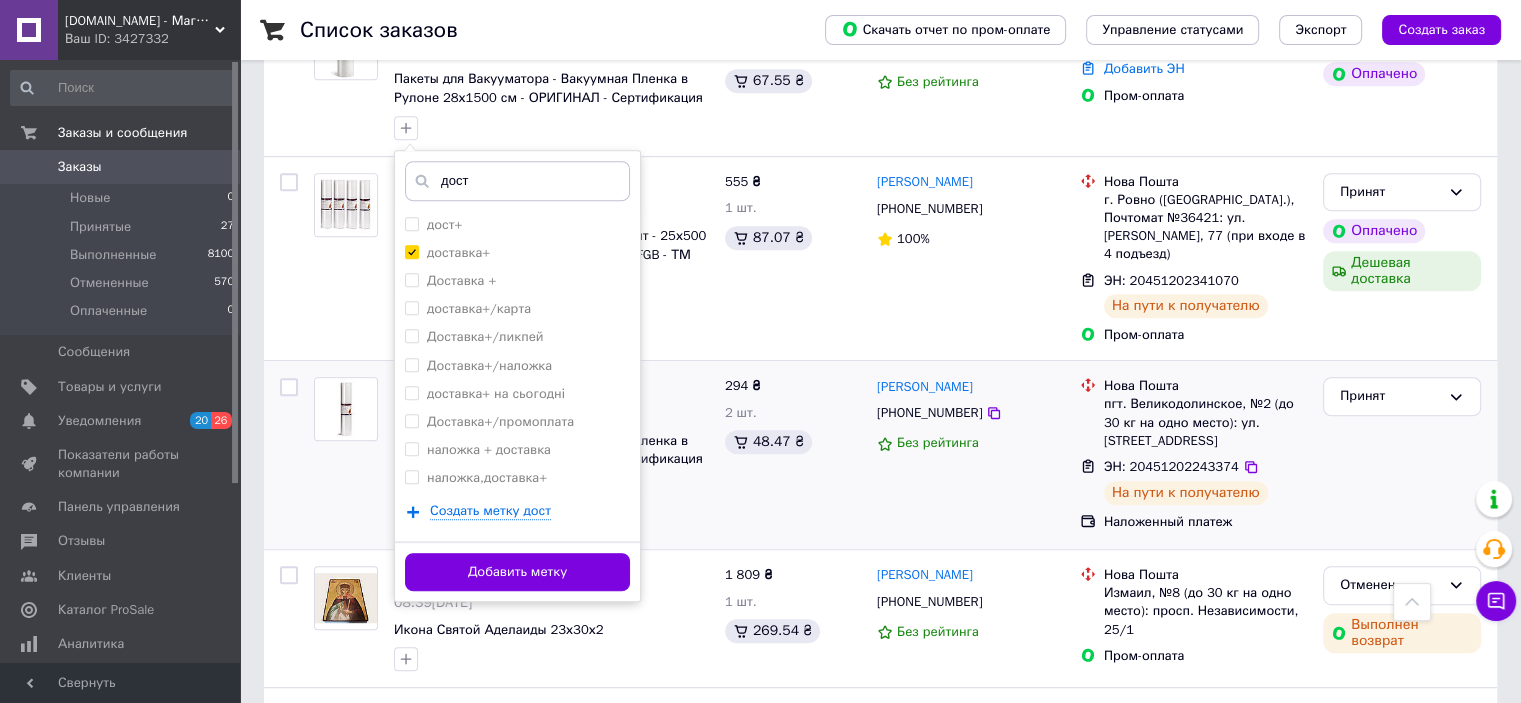 drag, startPoint x: 549, startPoint y: 563, endPoint x: 627, endPoint y: 360, distance: 217.46954 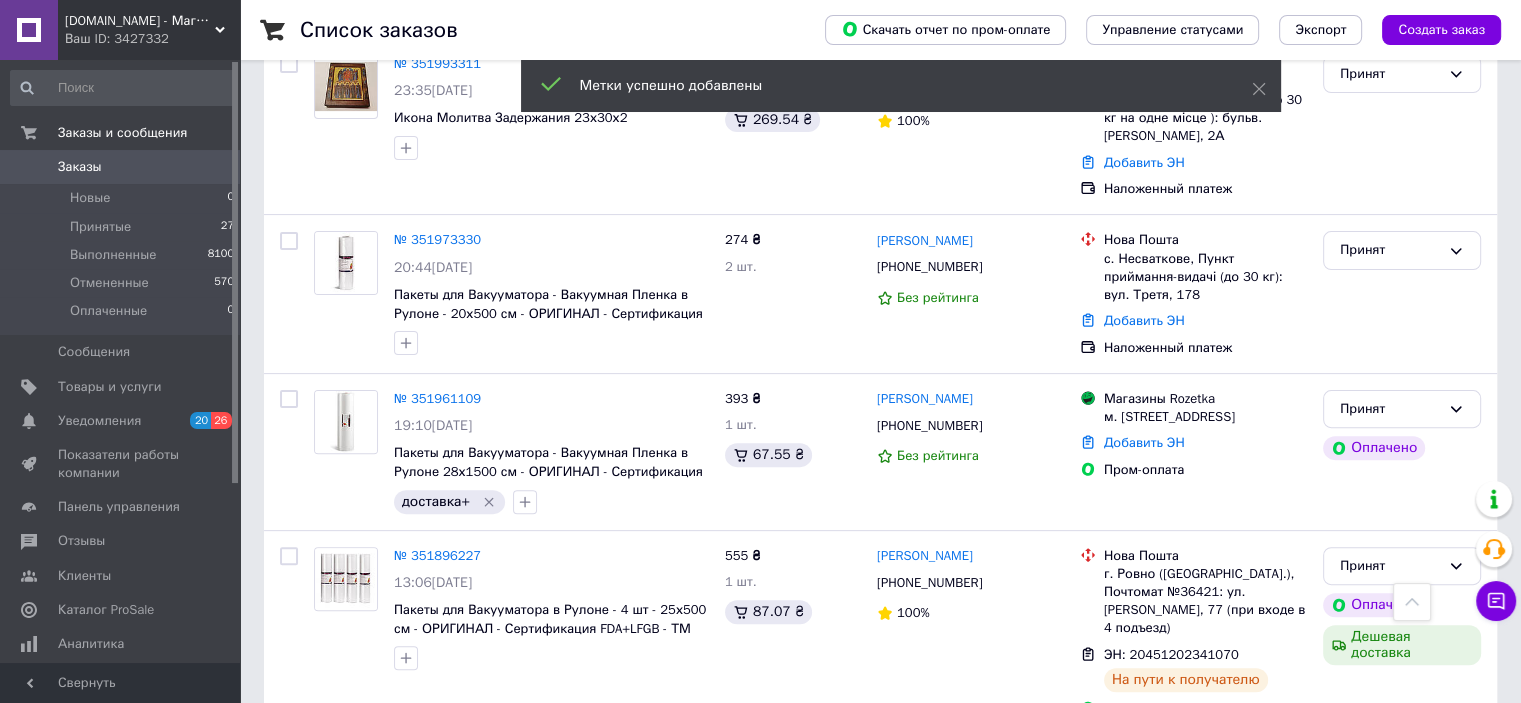 scroll, scrollTop: 400, scrollLeft: 0, axis: vertical 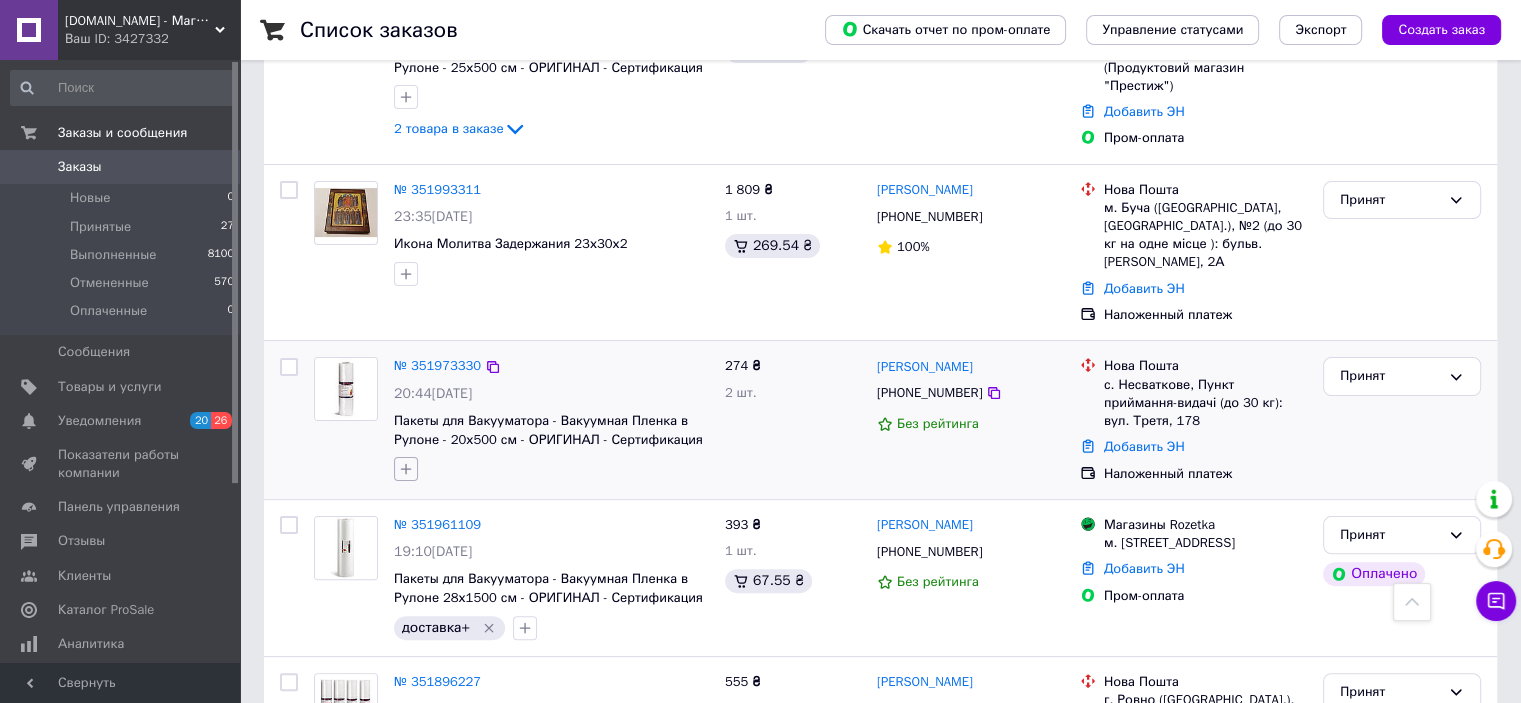 click at bounding box center [406, 469] 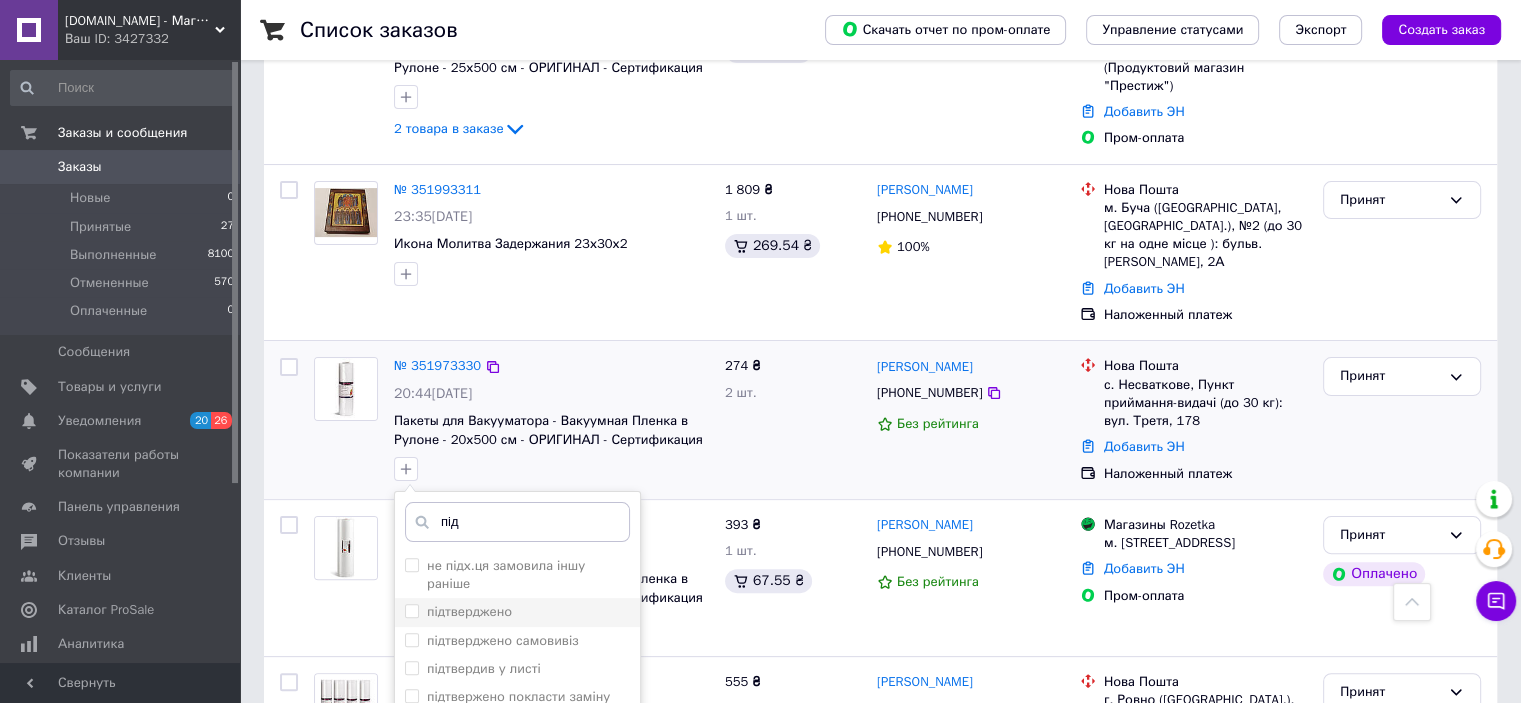 type on "під" 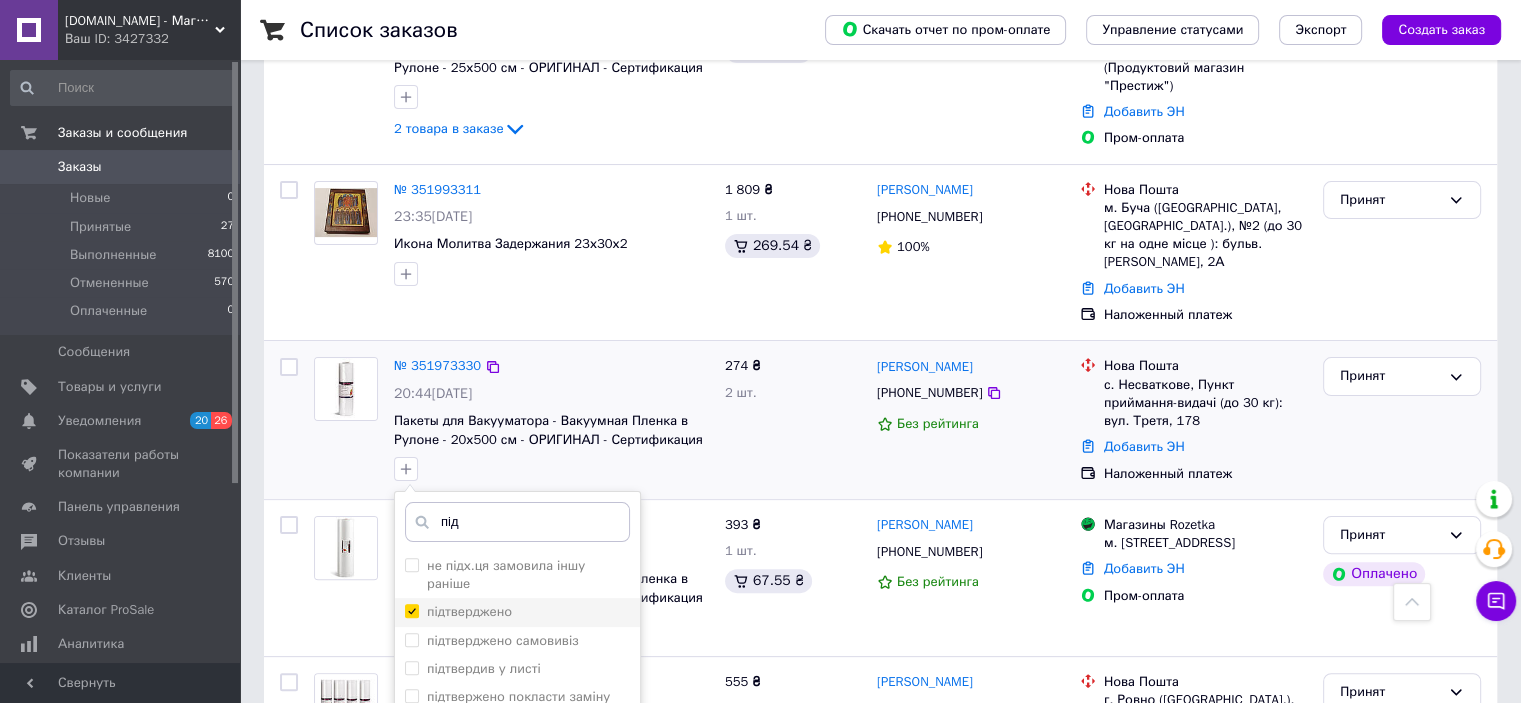 checkbox on "true" 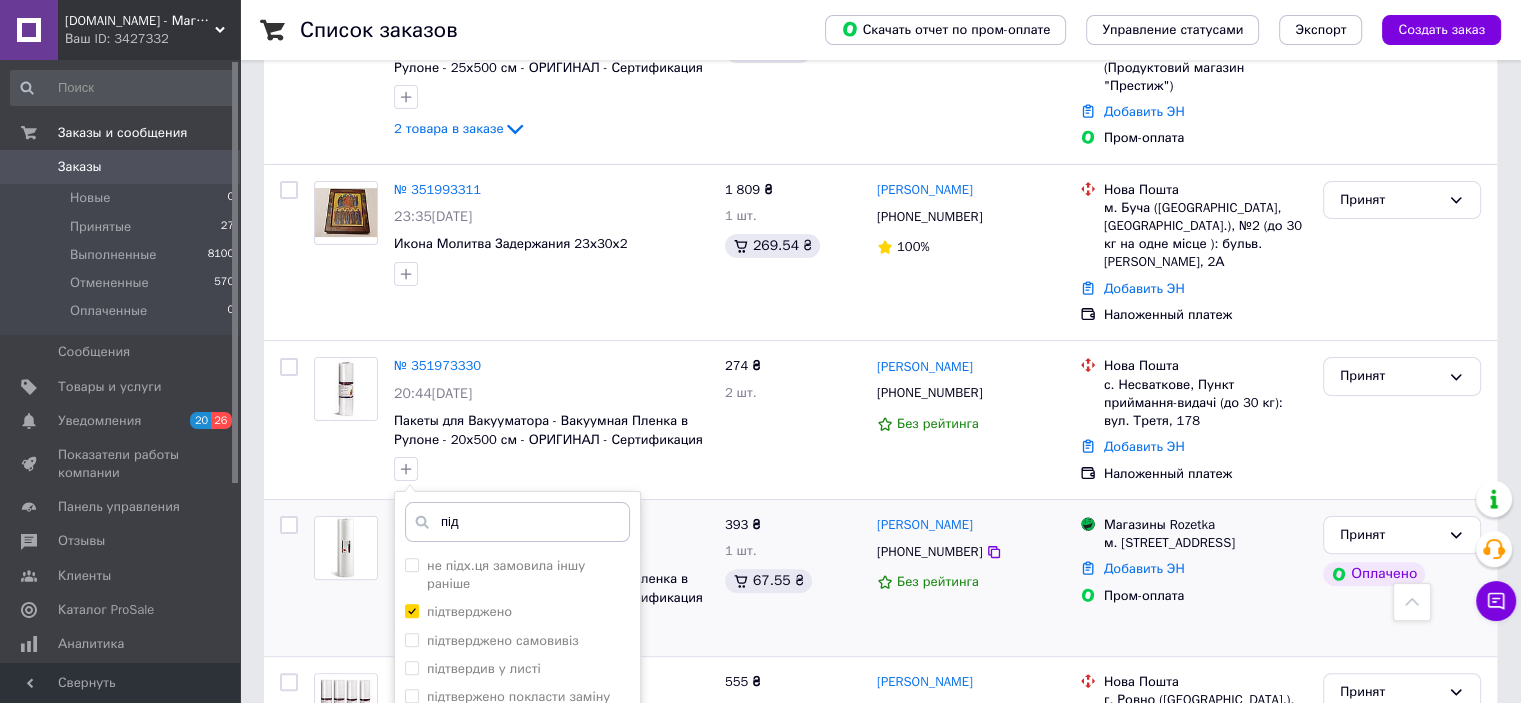 scroll, scrollTop: 600, scrollLeft: 0, axis: vertical 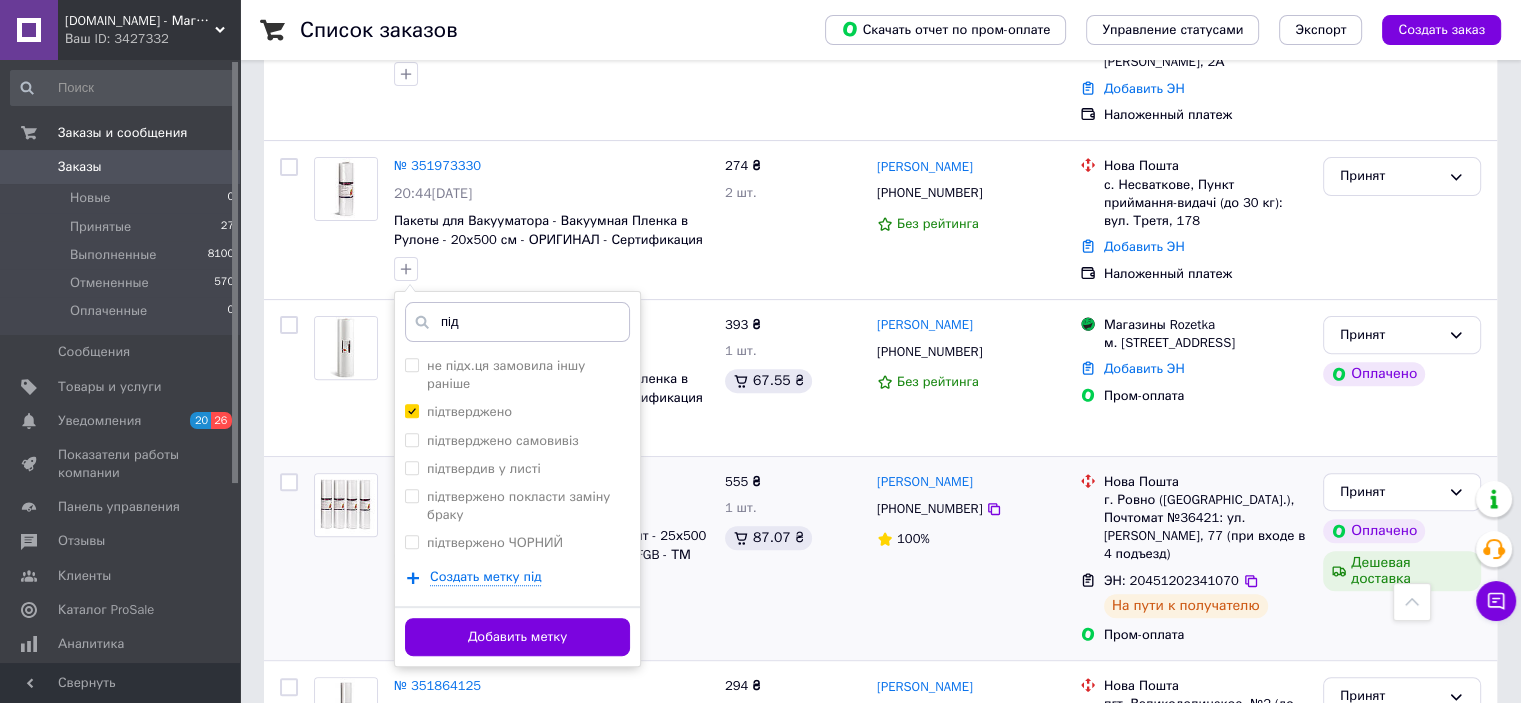 click on "Добавить метку" at bounding box center [517, 637] 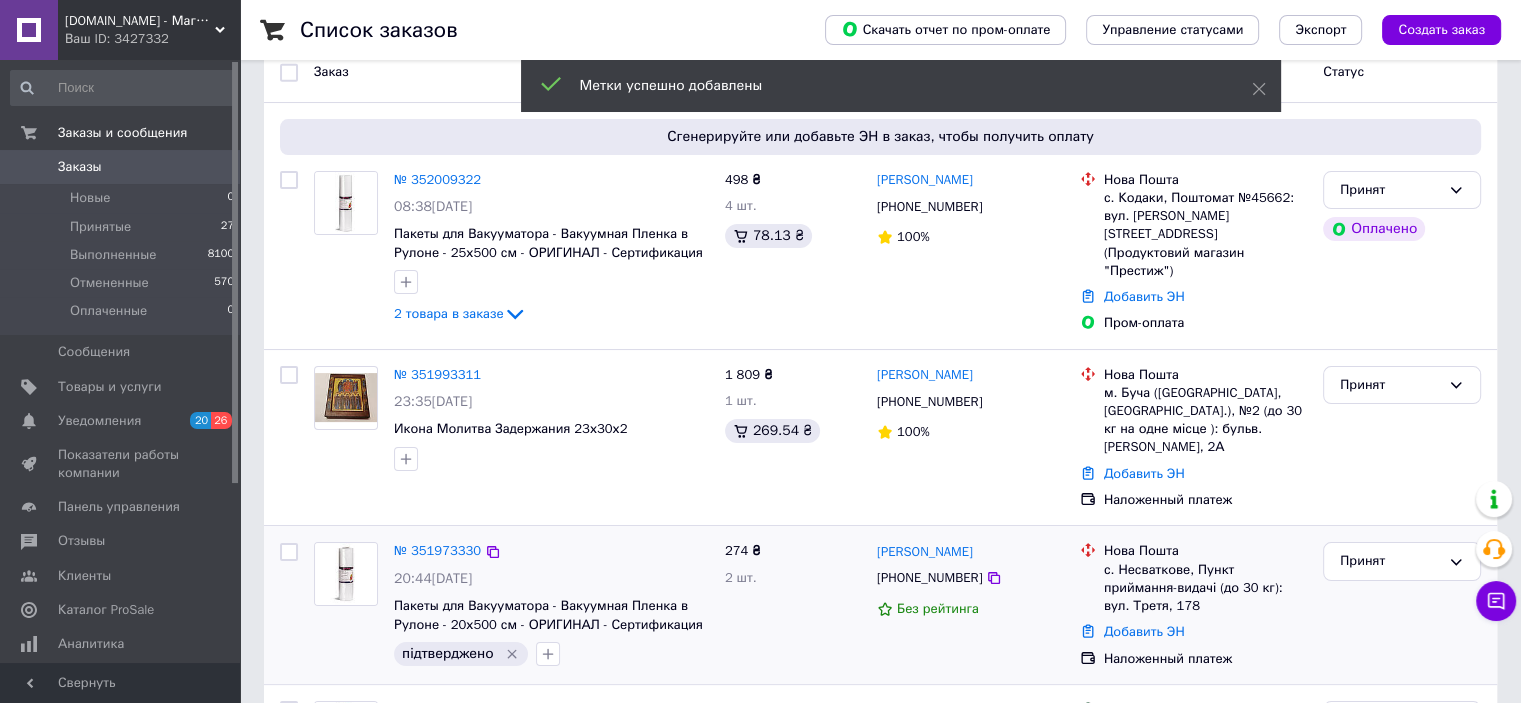 scroll, scrollTop: 0, scrollLeft: 0, axis: both 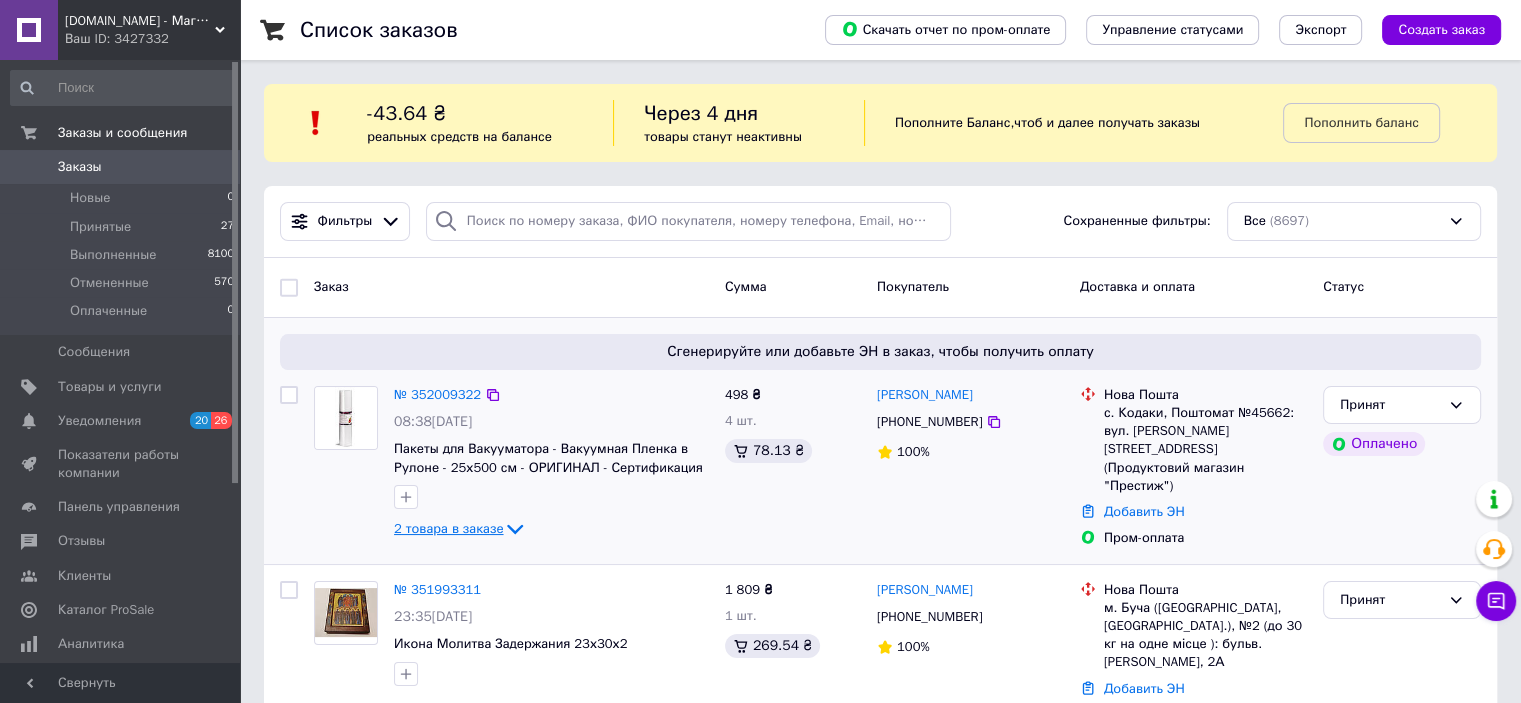 click 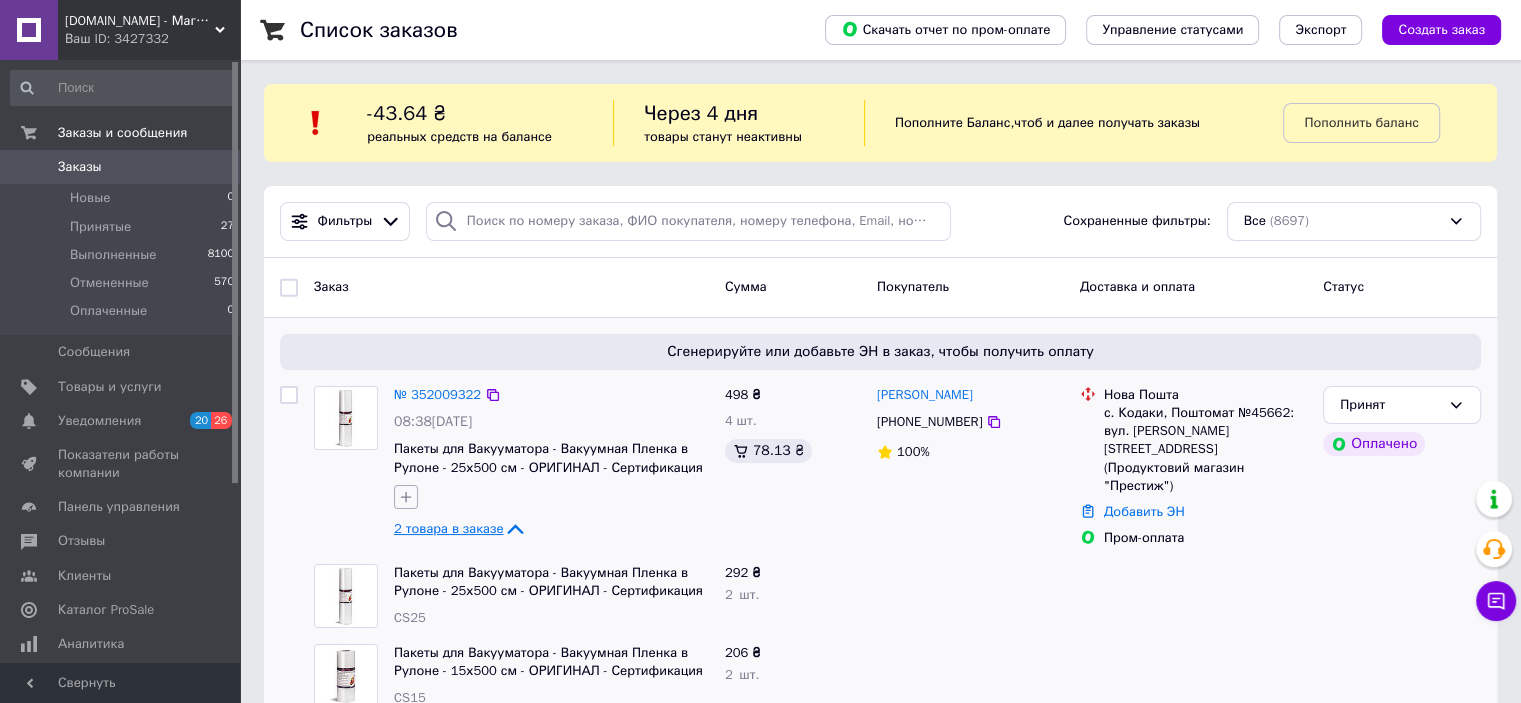 click 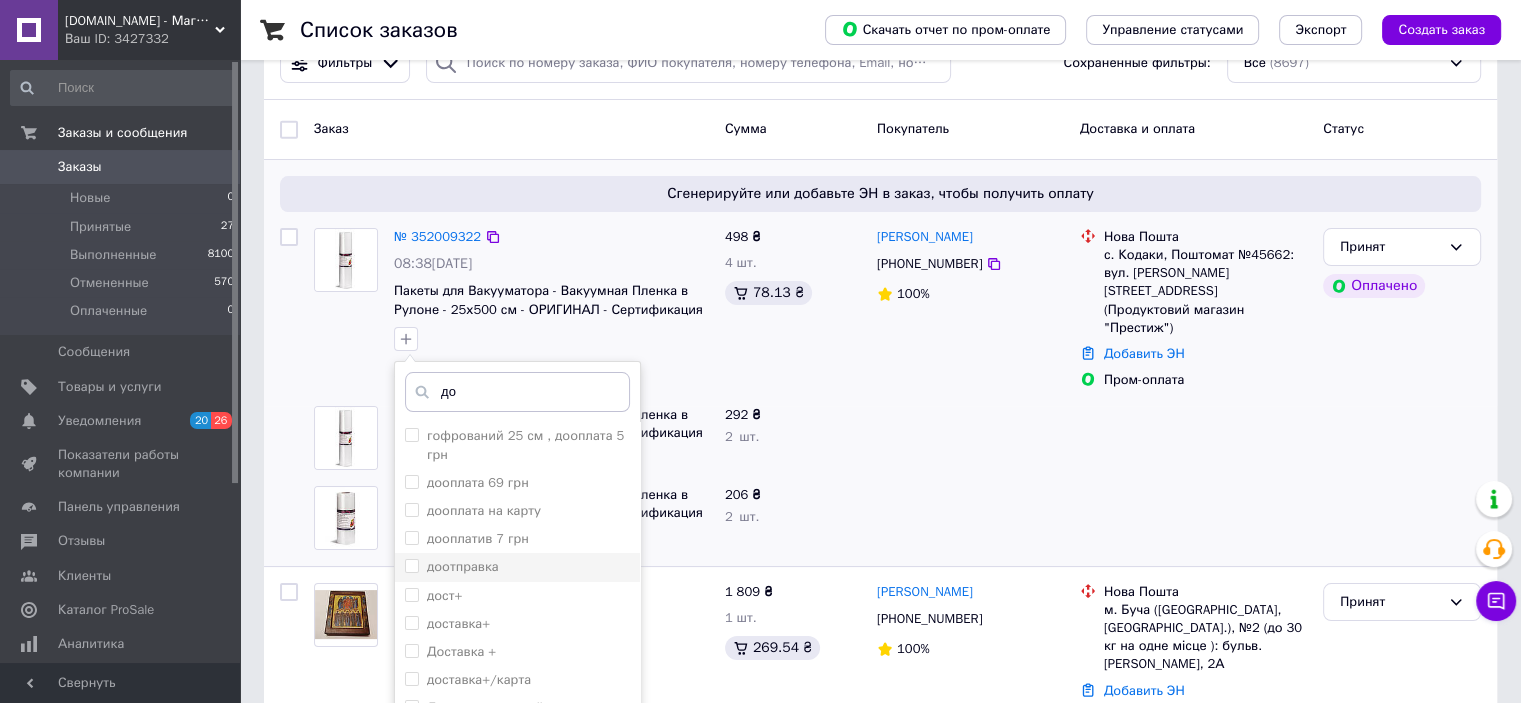 scroll, scrollTop: 200, scrollLeft: 0, axis: vertical 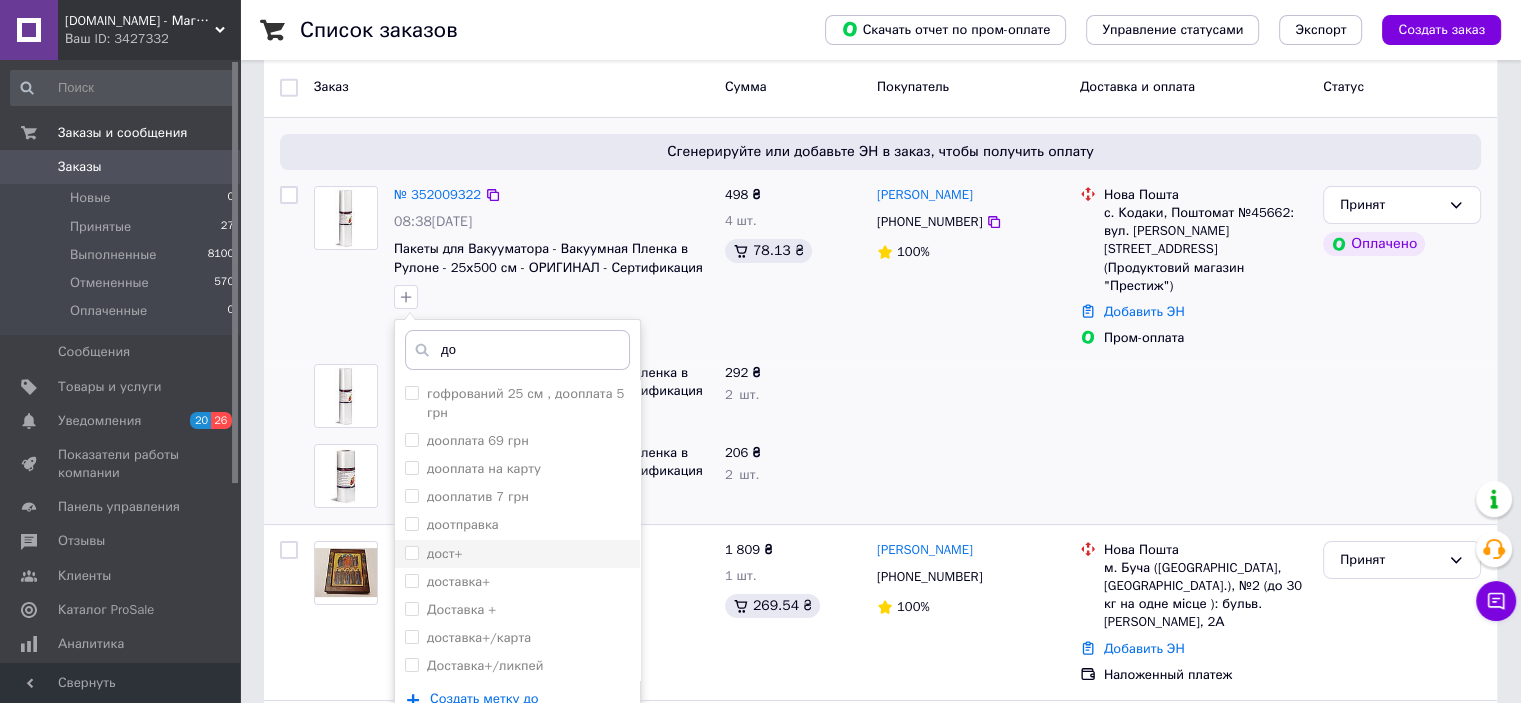 type on "до" 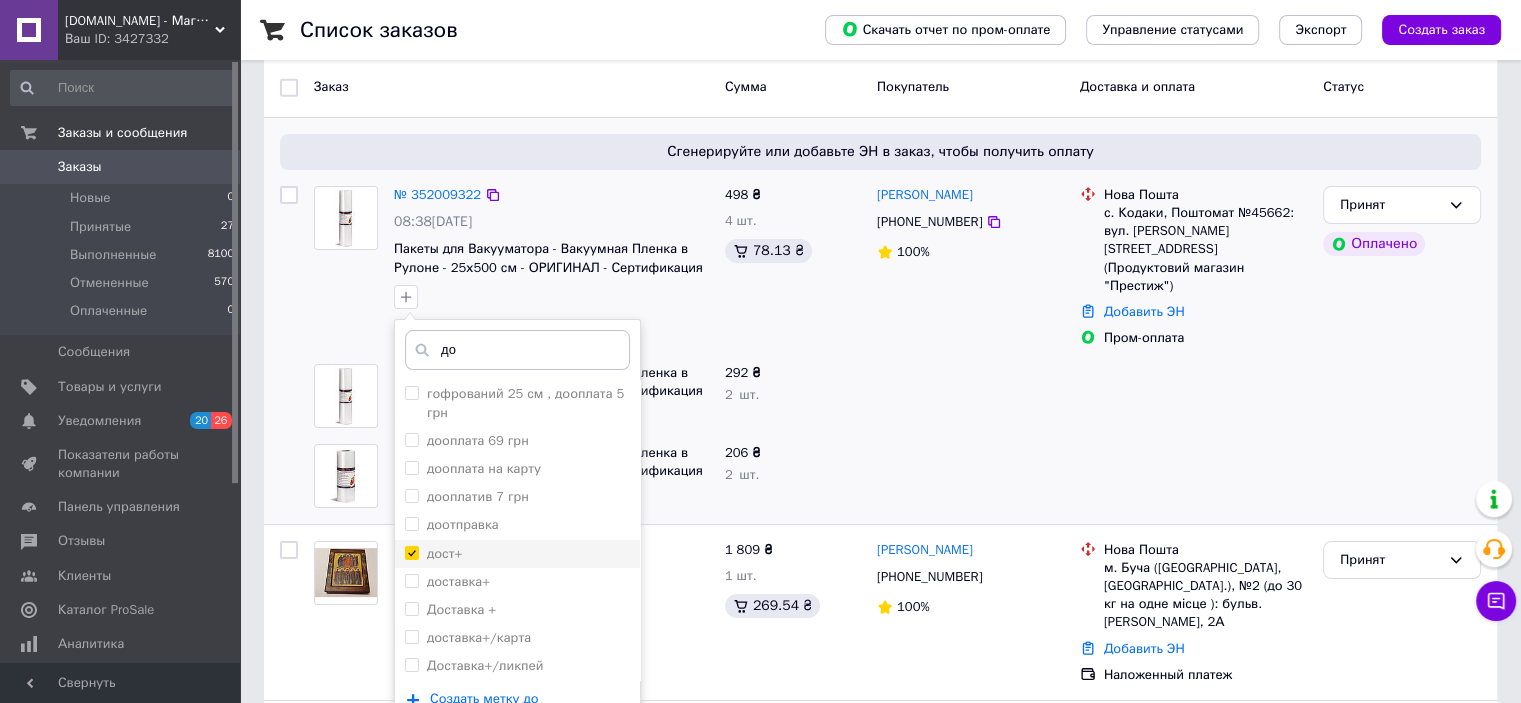 click on "дост+" at bounding box center (517, 554) 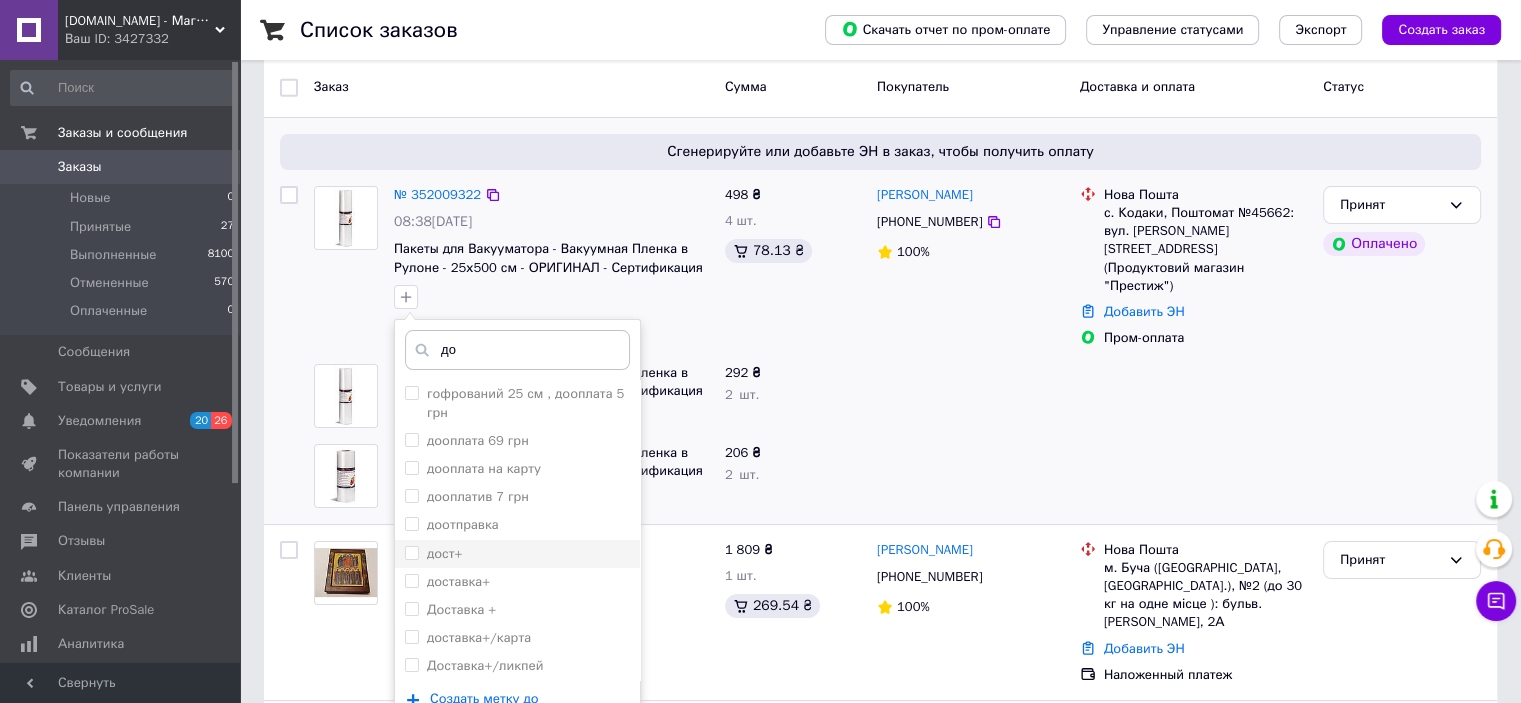 checkbox on "false" 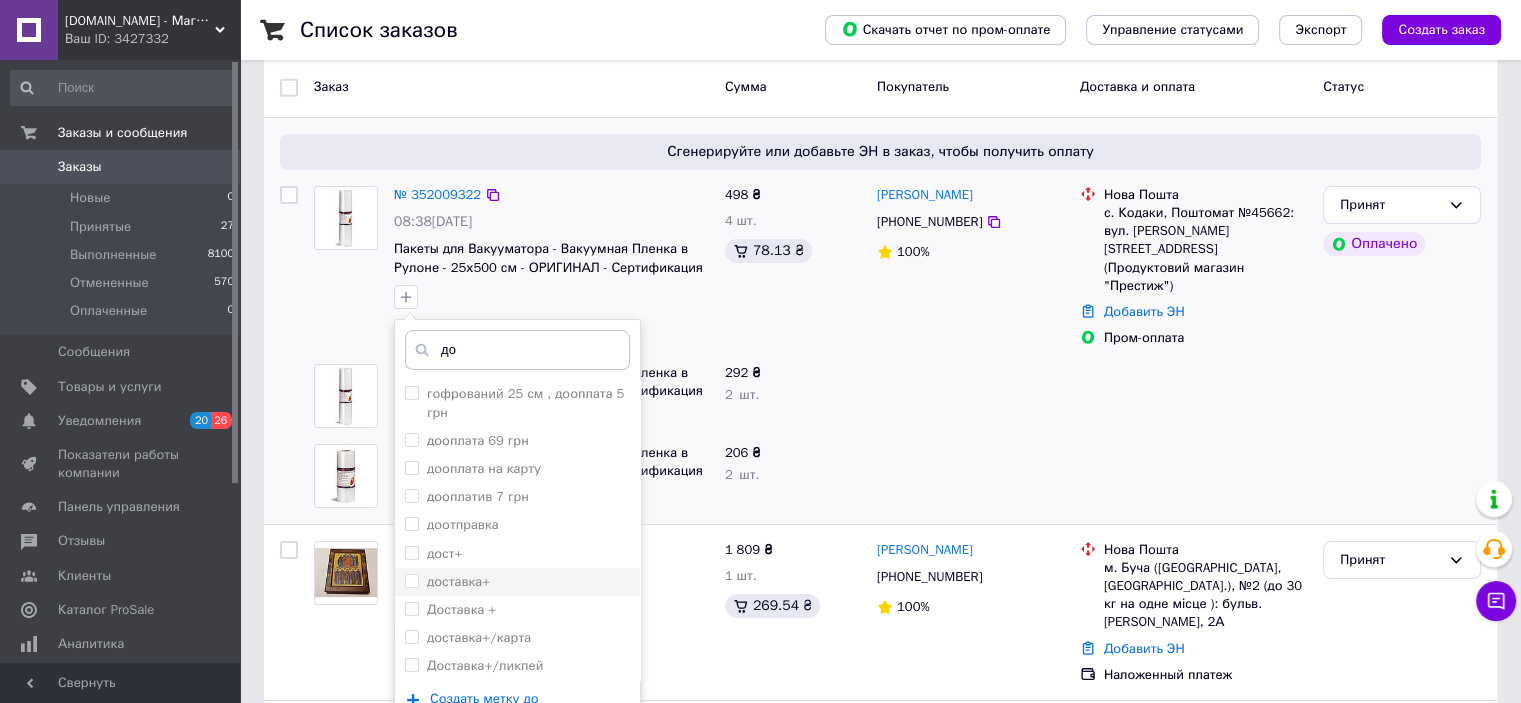 click on "доставка+" at bounding box center [458, 581] 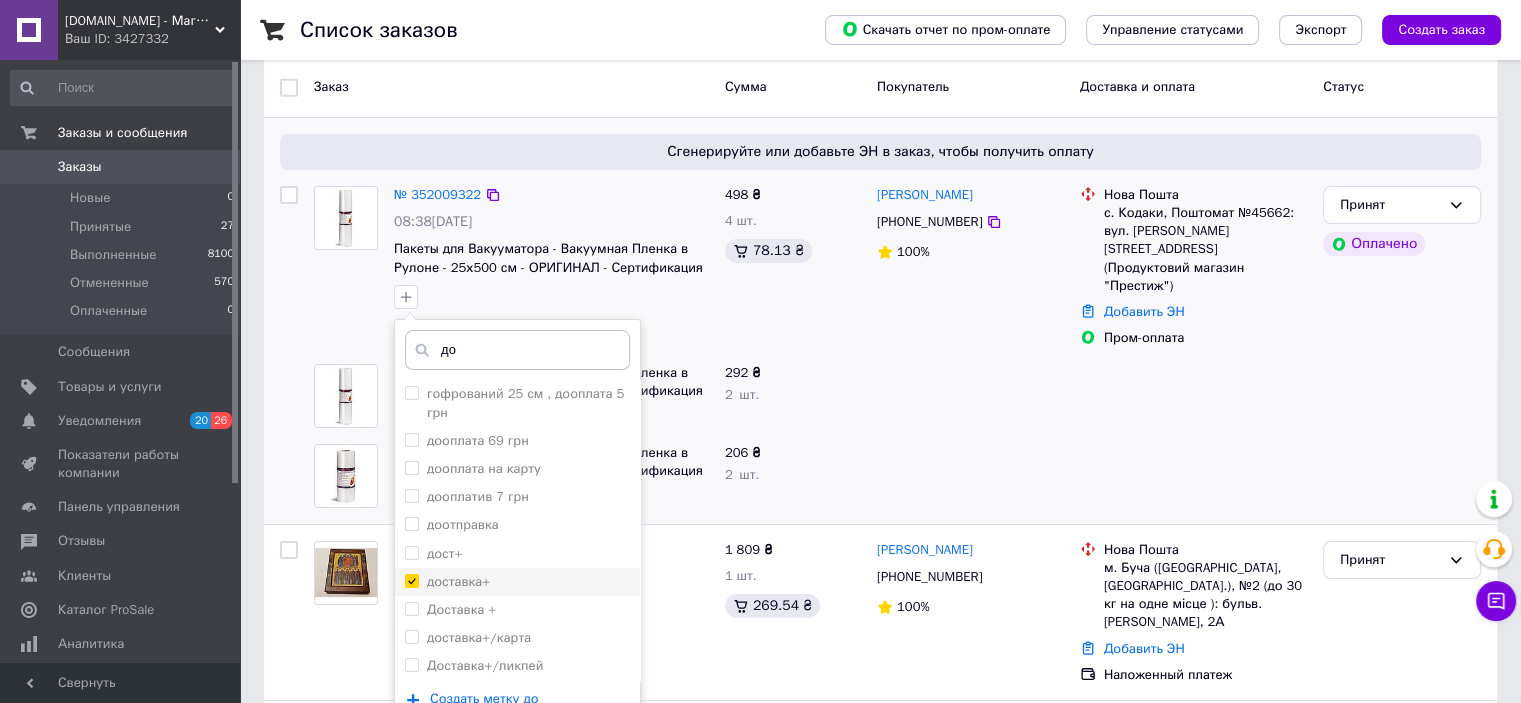 checkbox on "true" 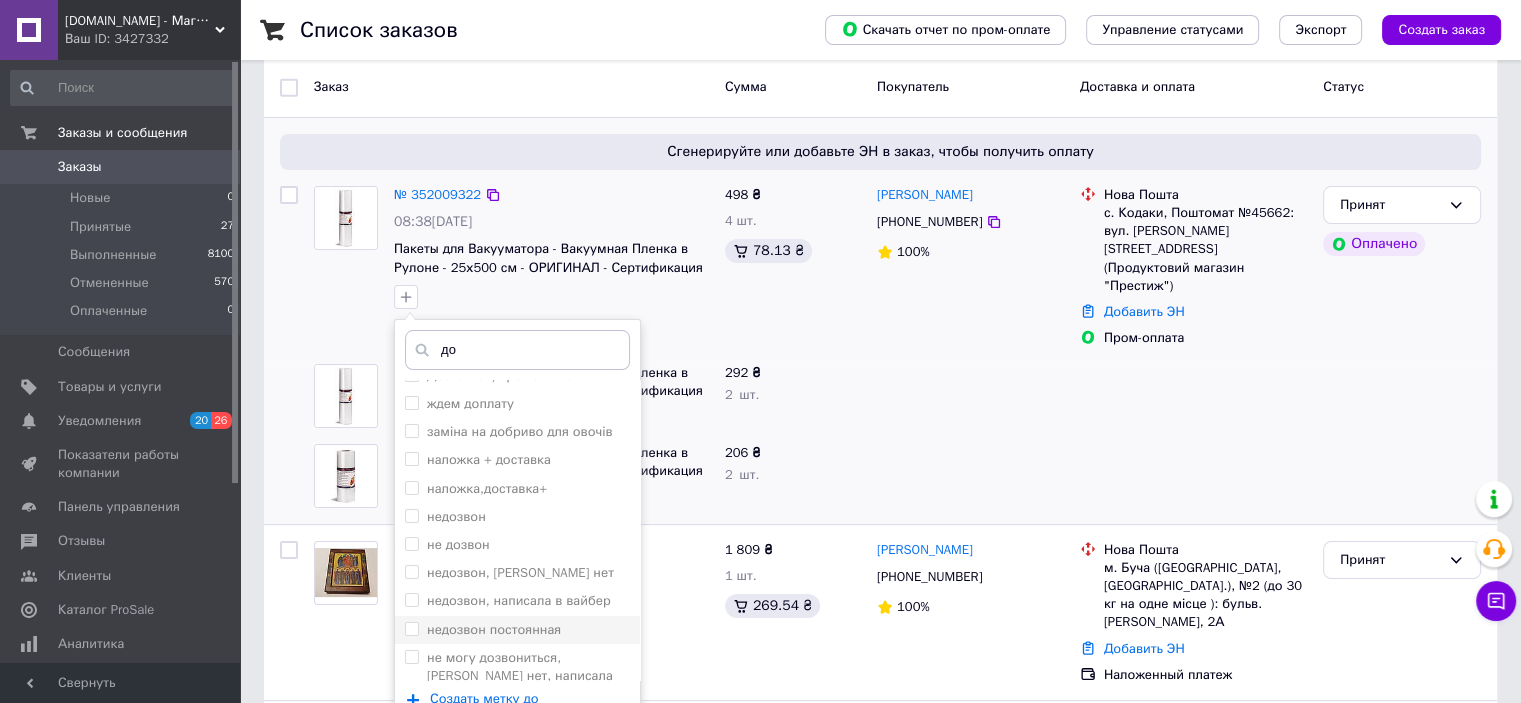 scroll, scrollTop: 459, scrollLeft: 0, axis: vertical 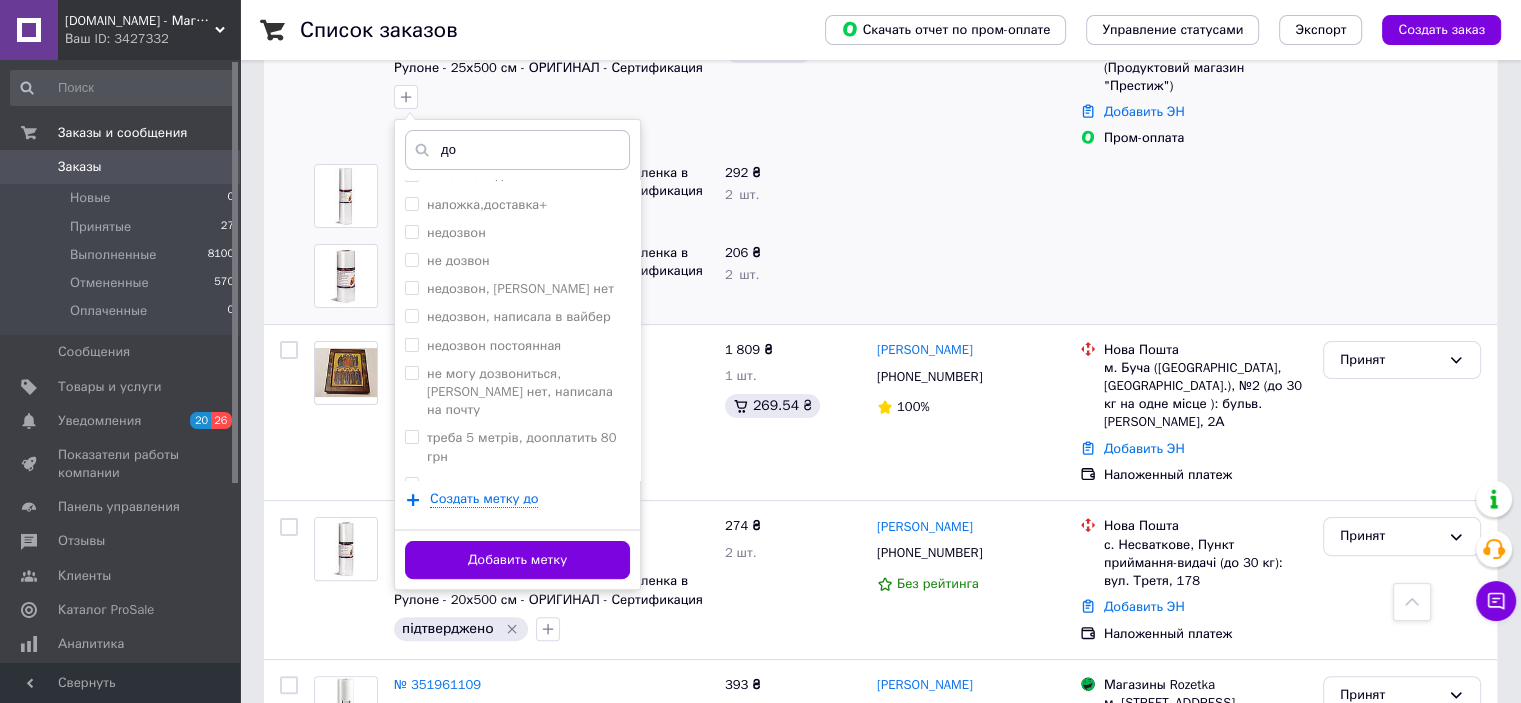 drag, startPoint x: 546, startPoint y: 563, endPoint x: 268, endPoint y: 96, distance: 543.4823 